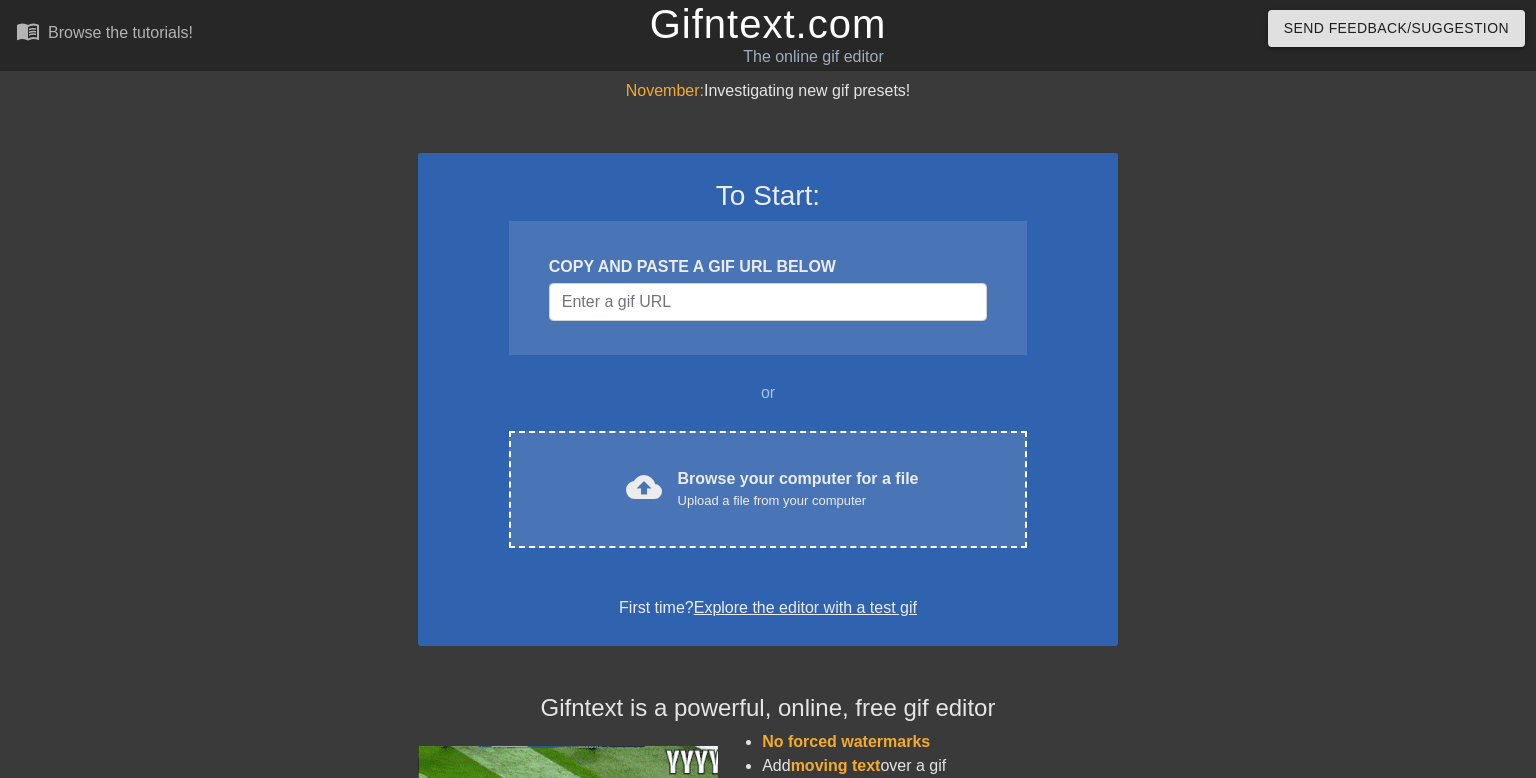 scroll, scrollTop: 0, scrollLeft: 0, axis: both 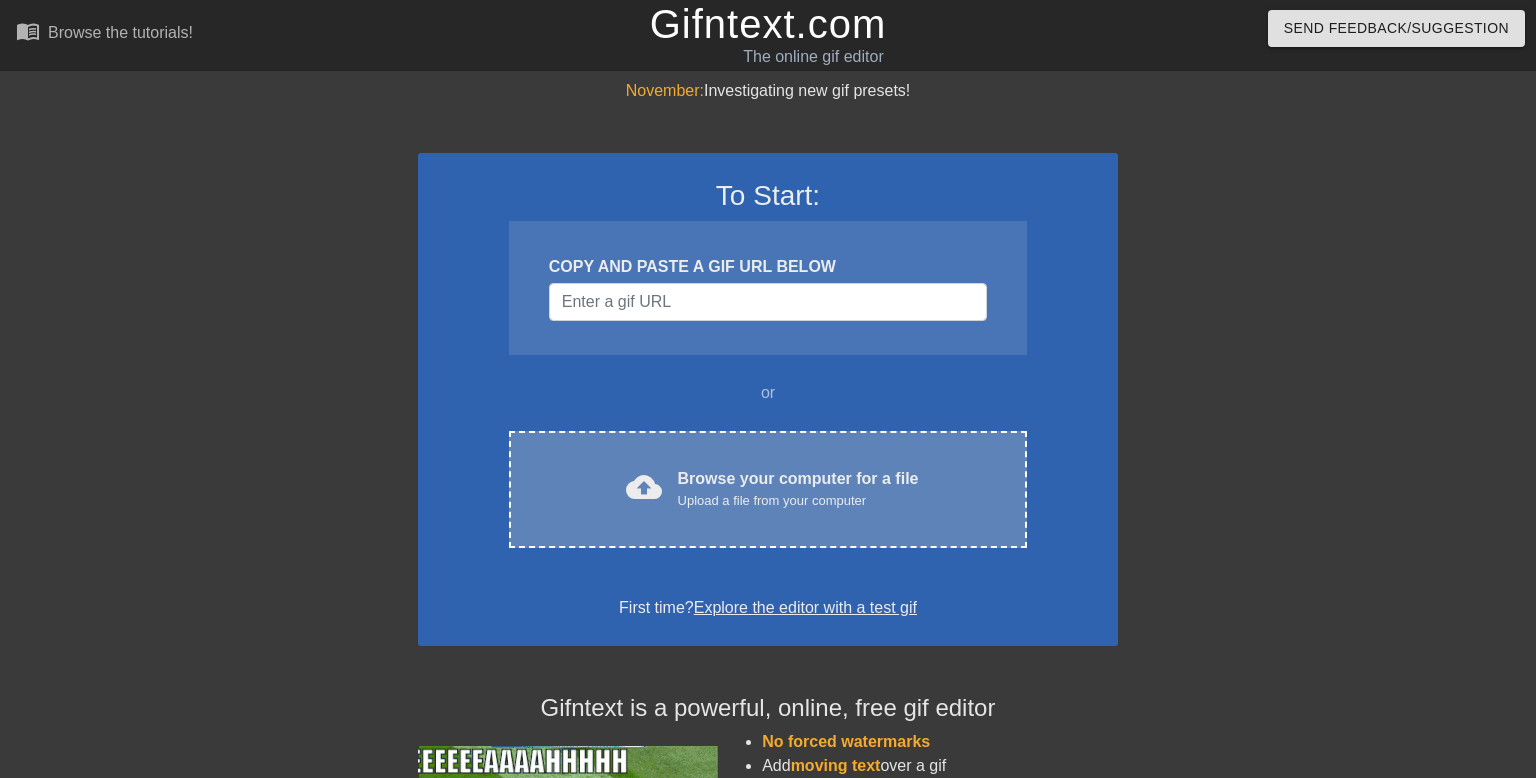click on "Upload a file from your computer" at bounding box center [798, 501] 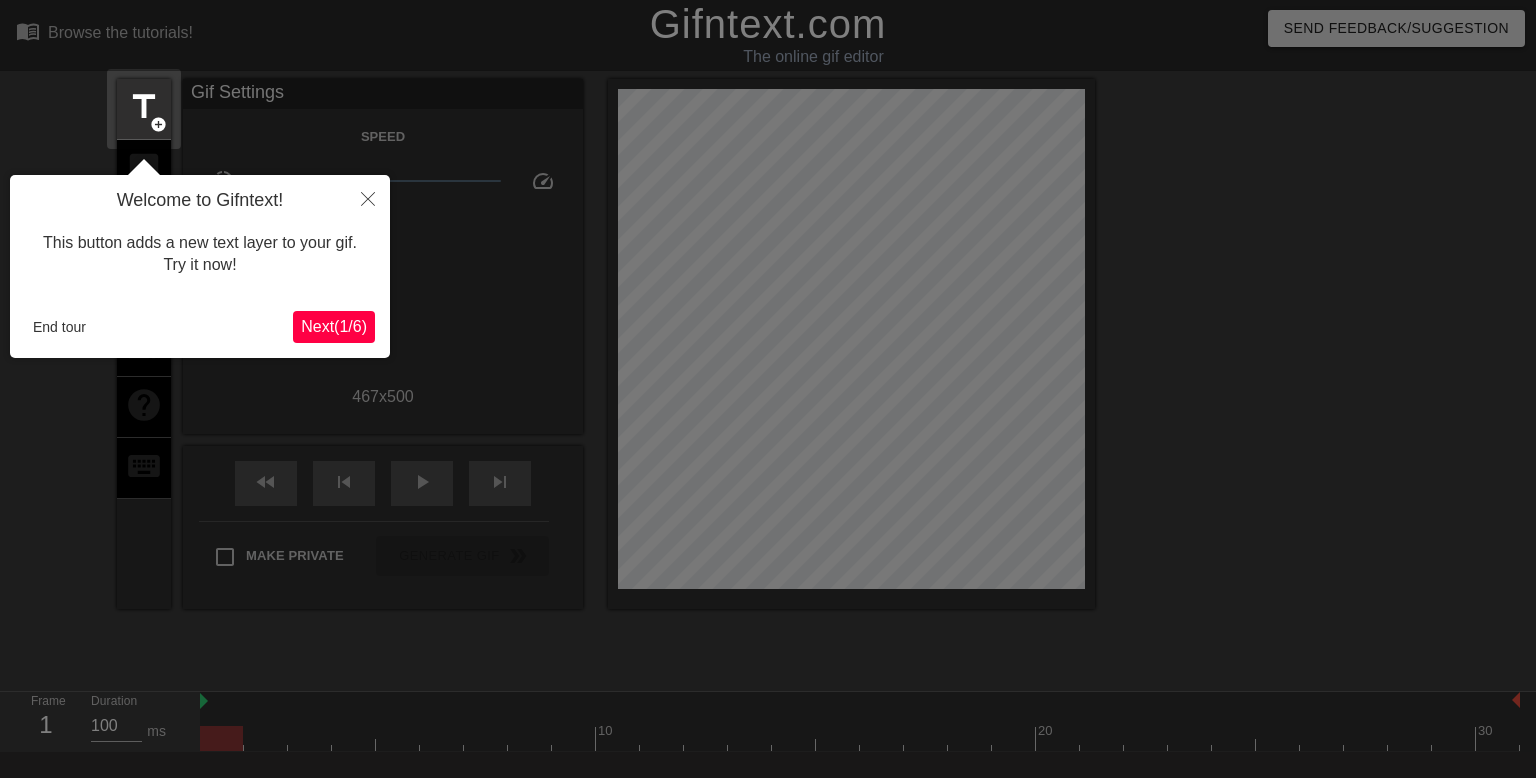 scroll, scrollTop: 48, scrollLeft: 0, axis: vertical 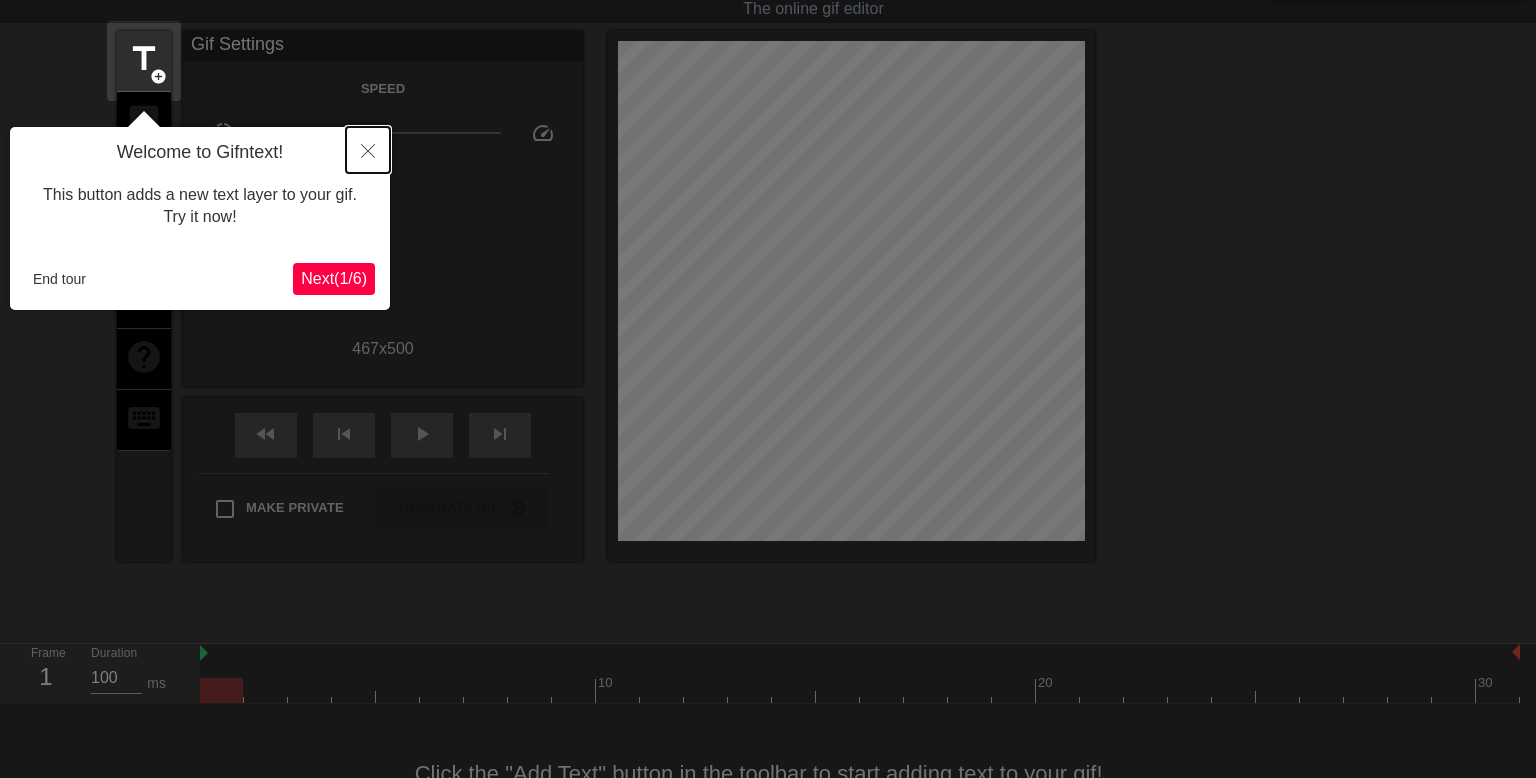 click 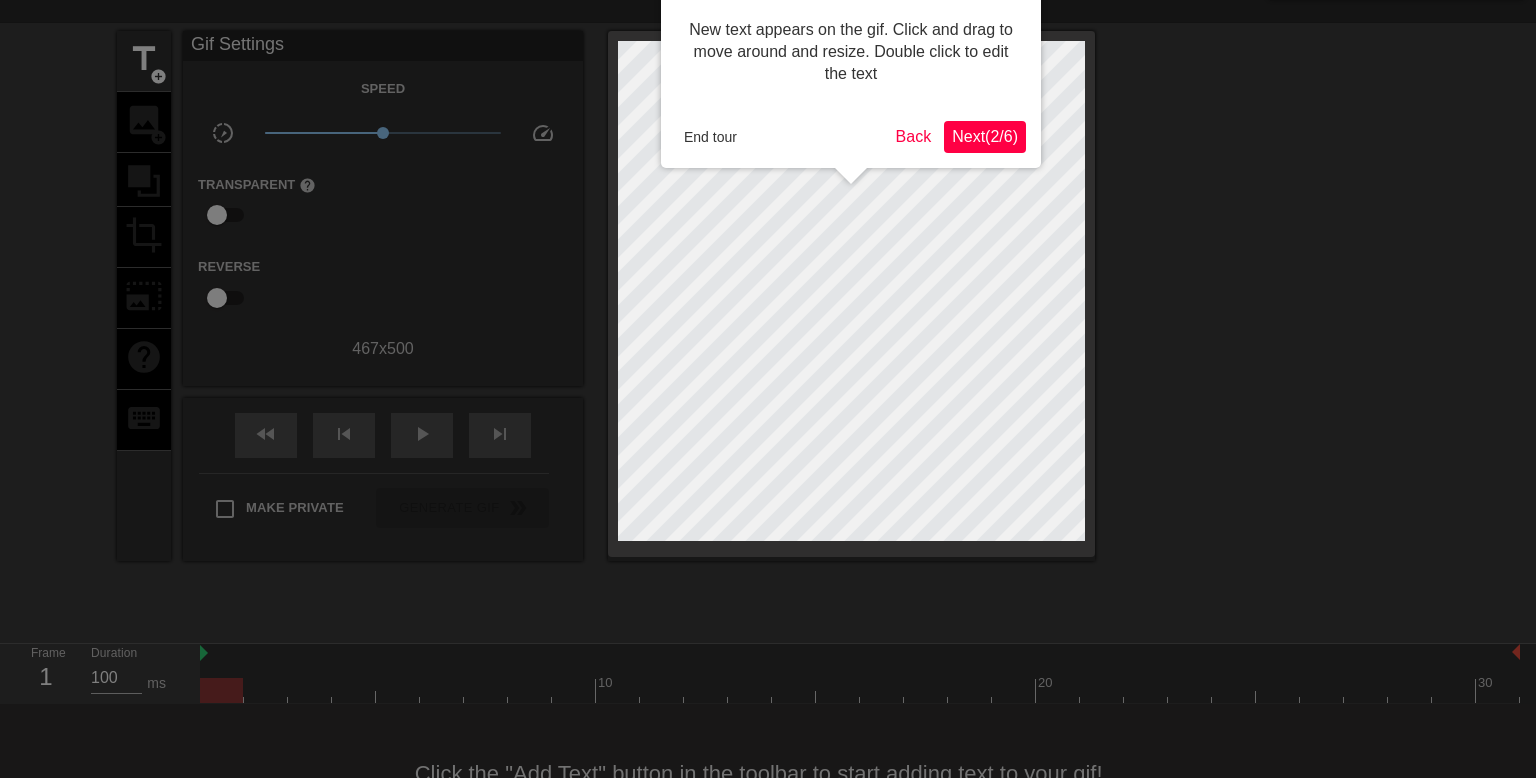 scroll, scrollTop: 0, scrollLeft: 0, axis: both 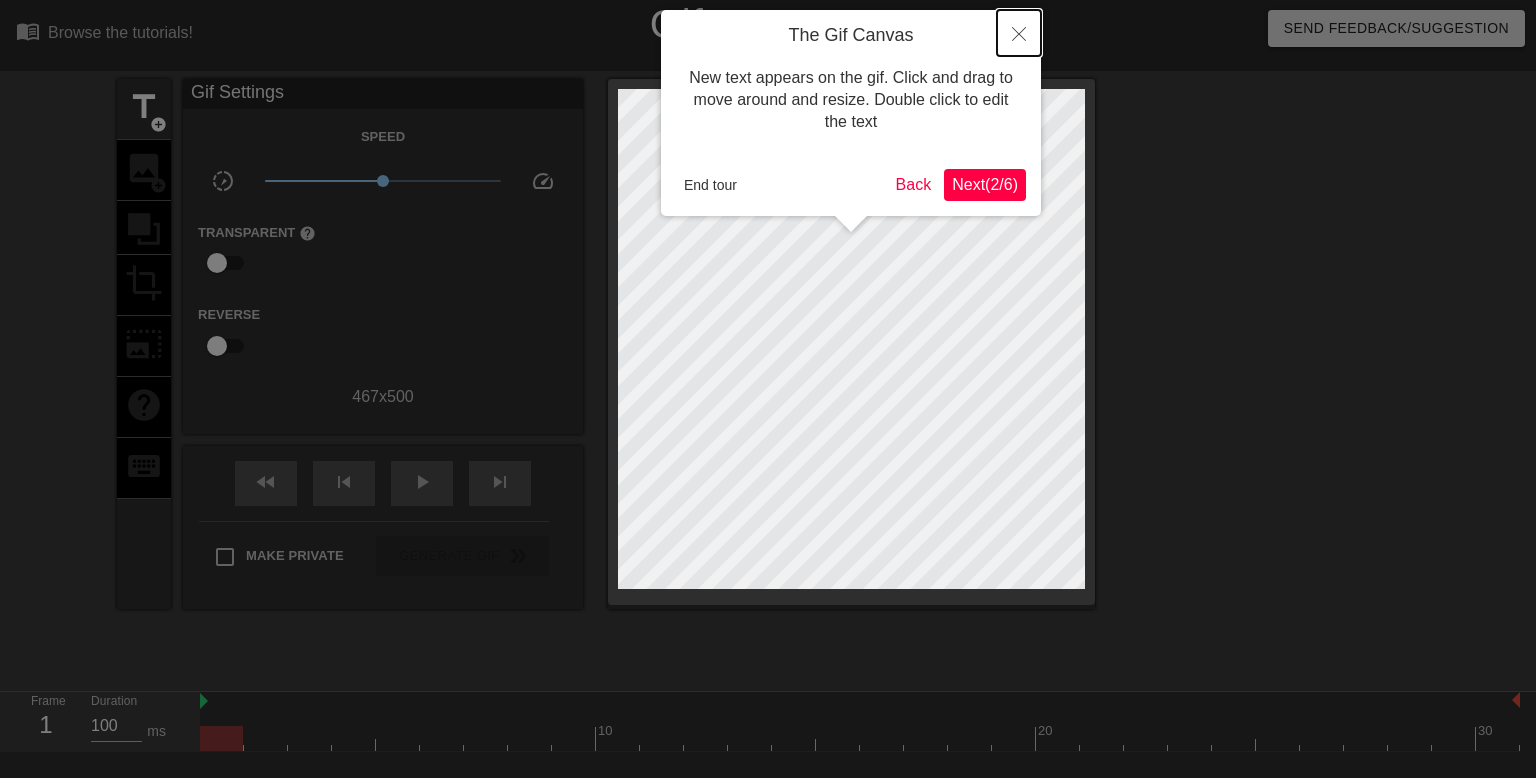 click 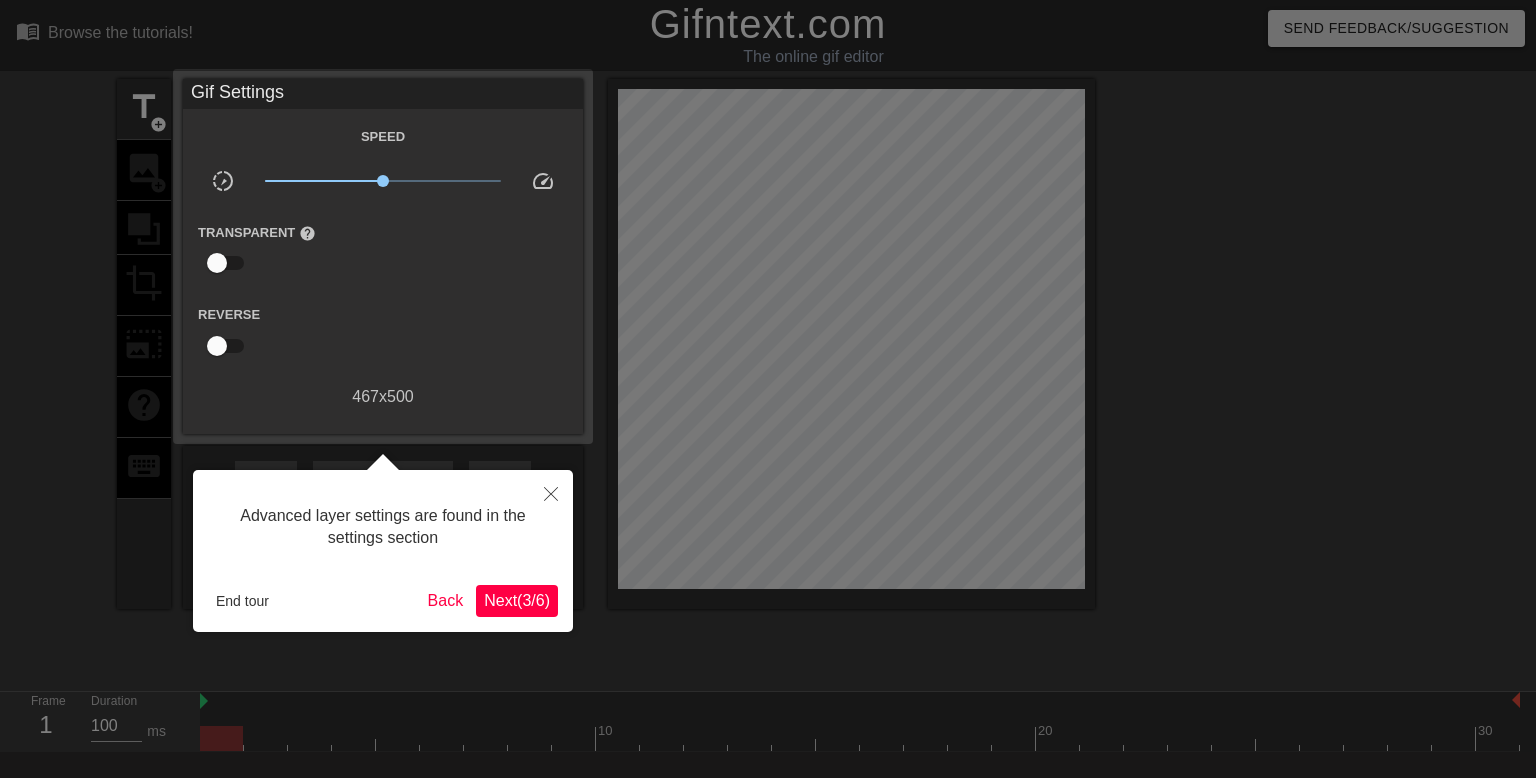 scroll, scrollTop: 48, scrollLeft: 0, axis: vertical 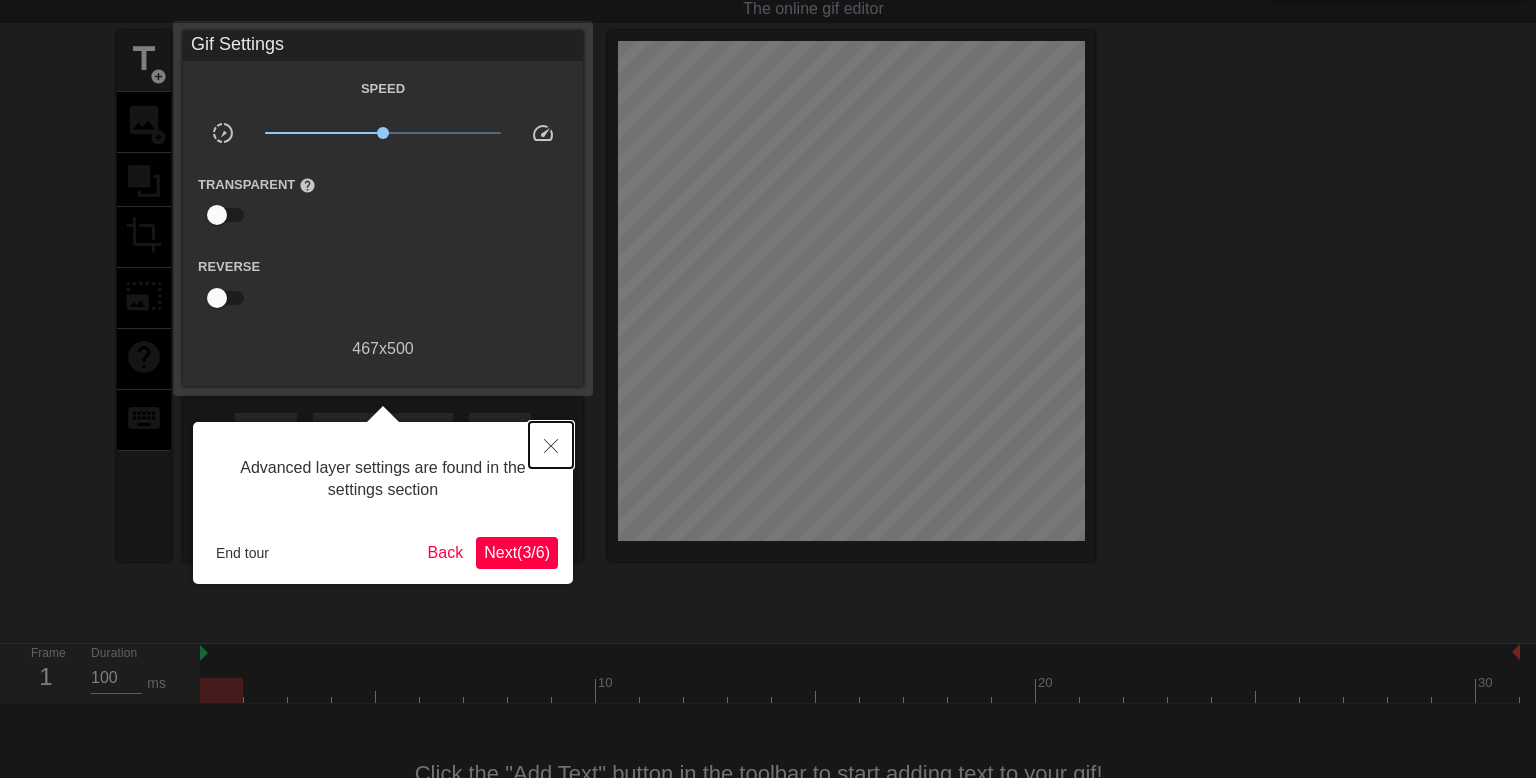 click 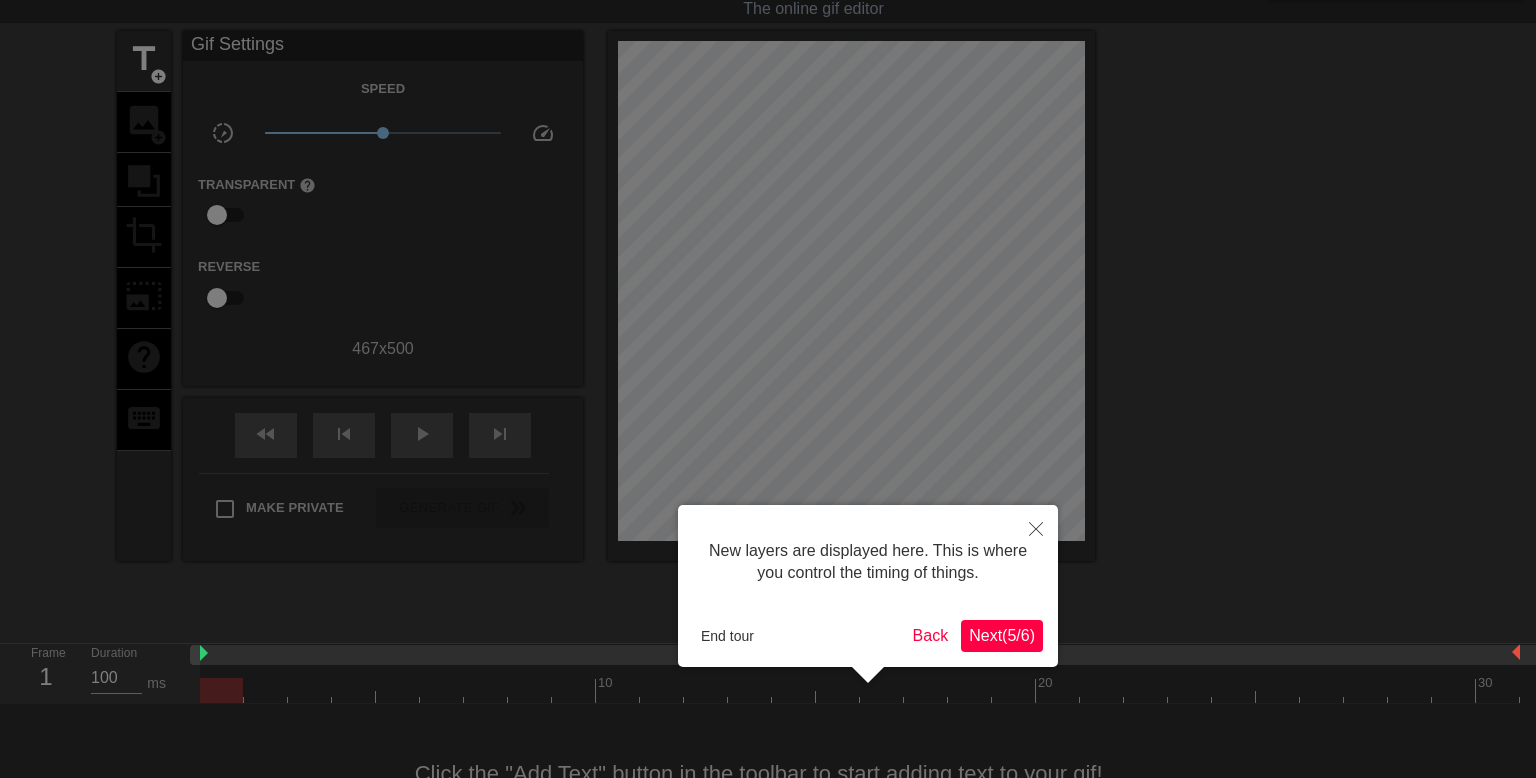 scroll, scrollTop: 16, scrollLeft: 0, axis: vertical 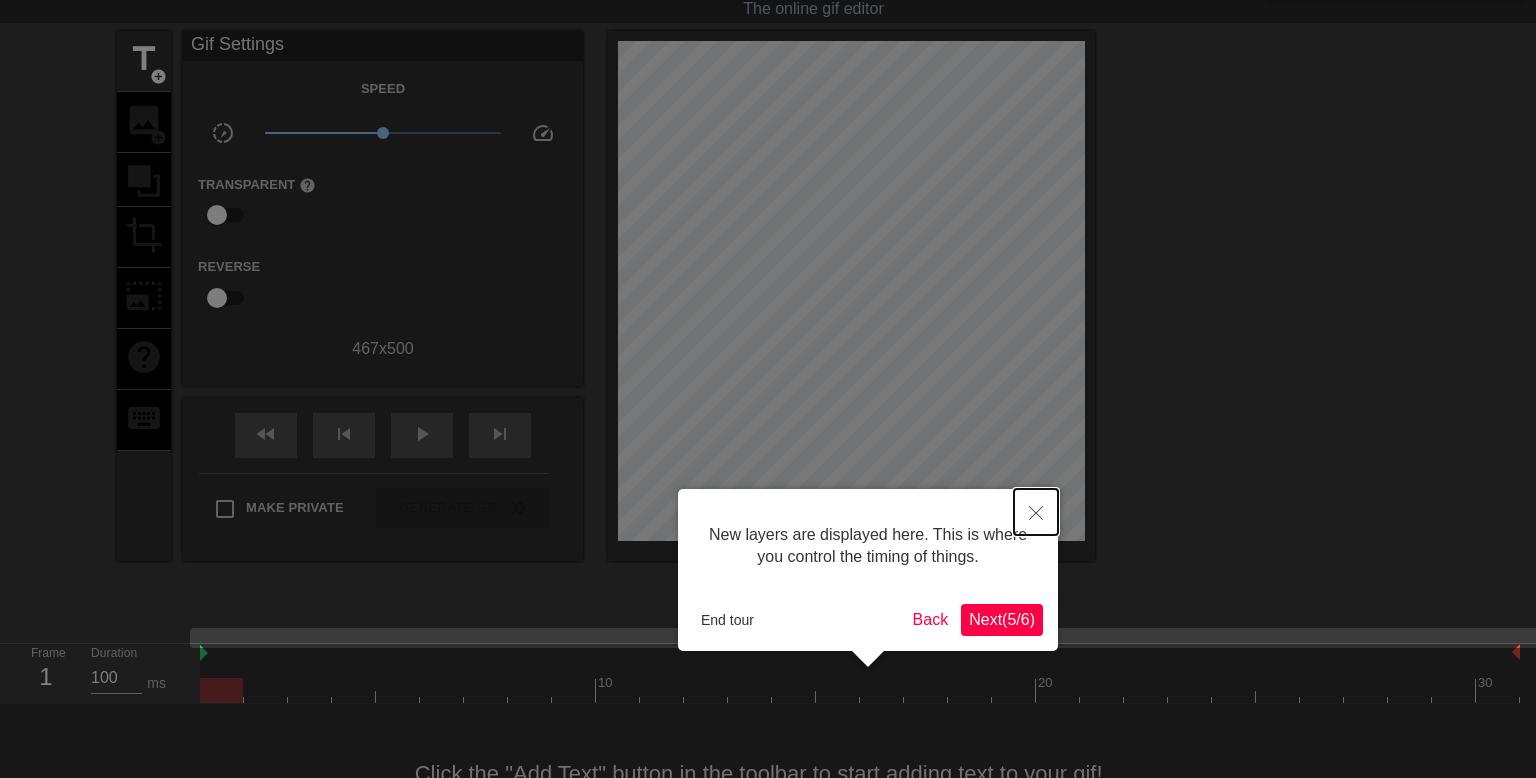click 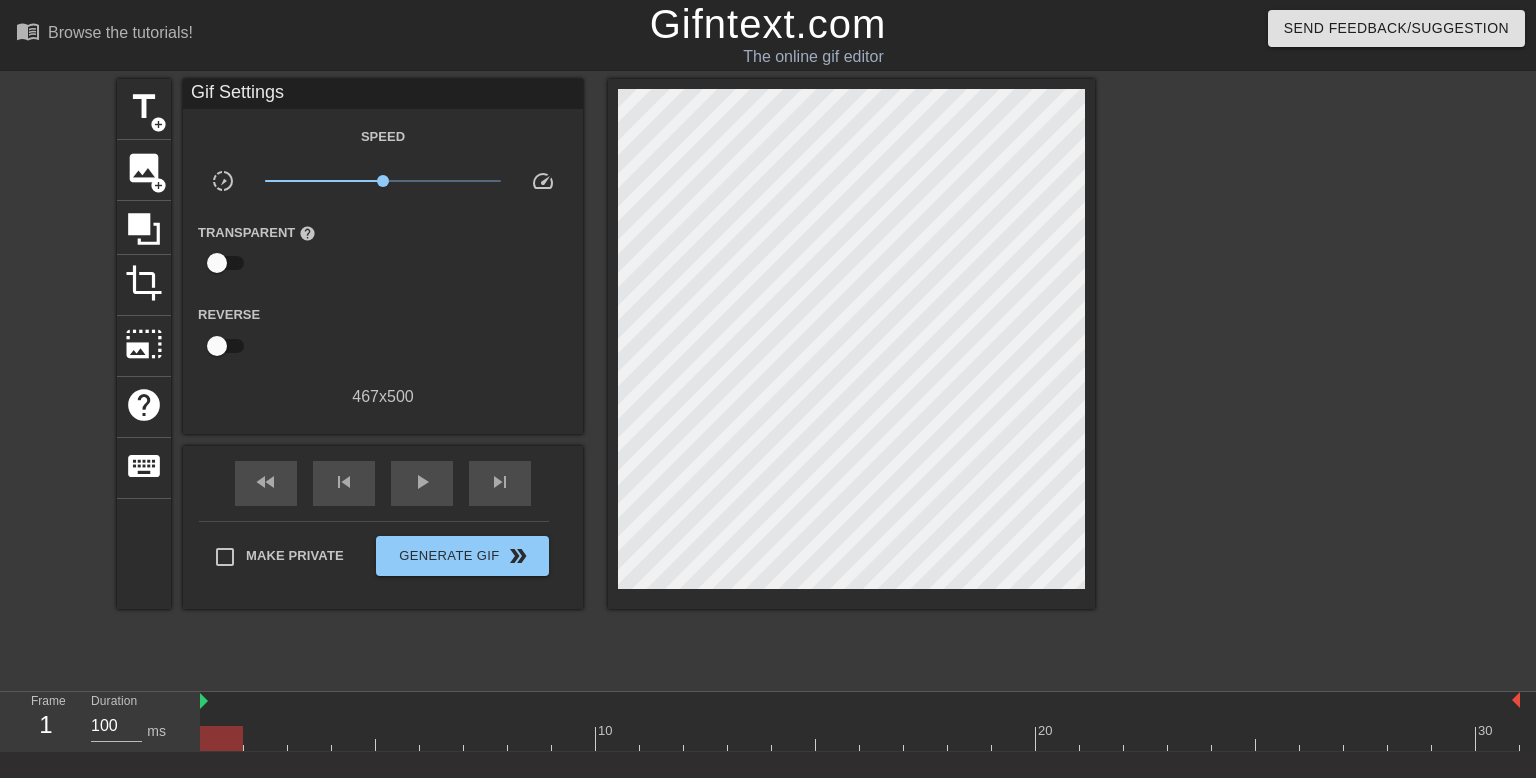 scroll, scrollTop: 0, scrollLeft: 0, axis: both 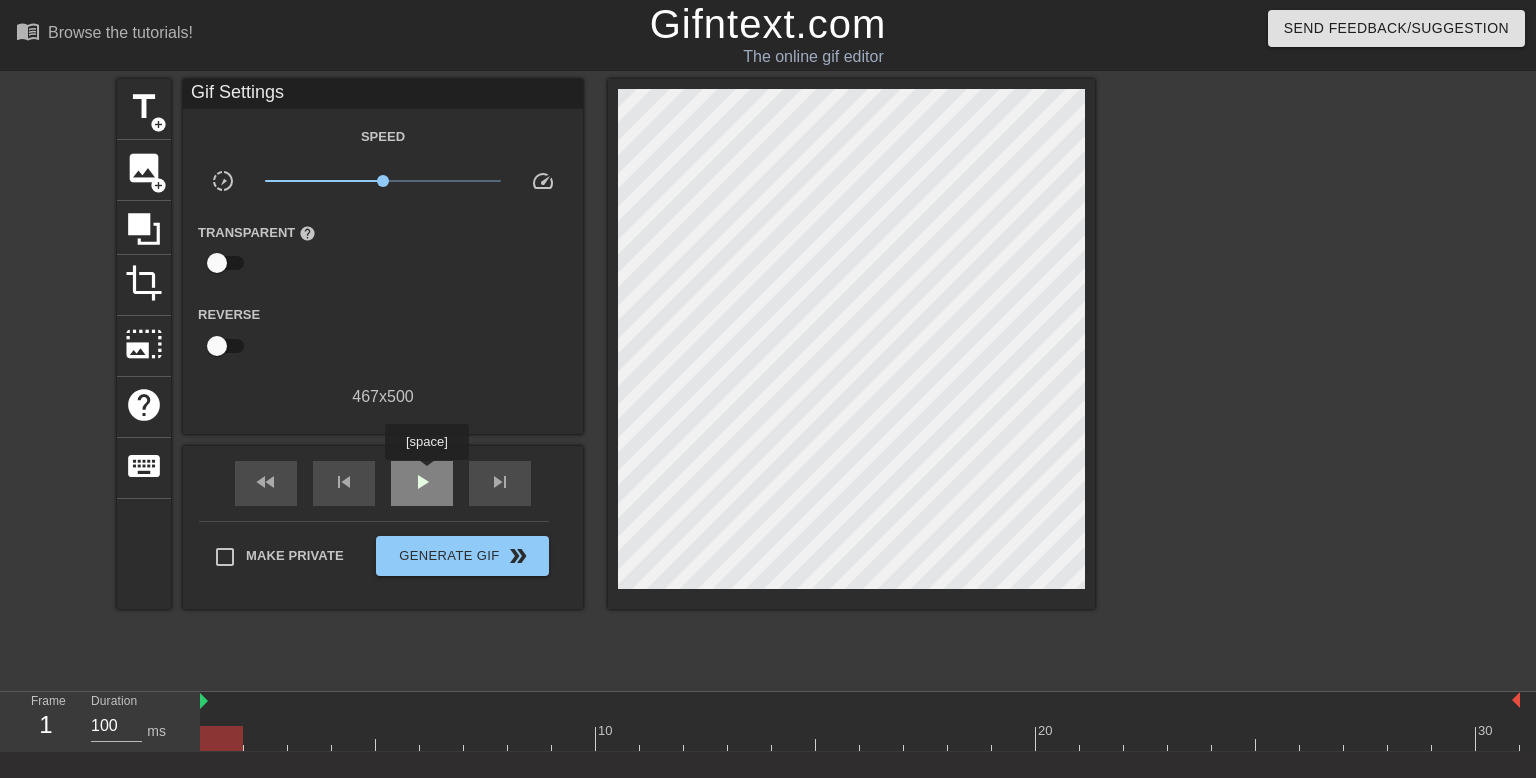 click on "play_arrow" at bounding box center (422, 482) 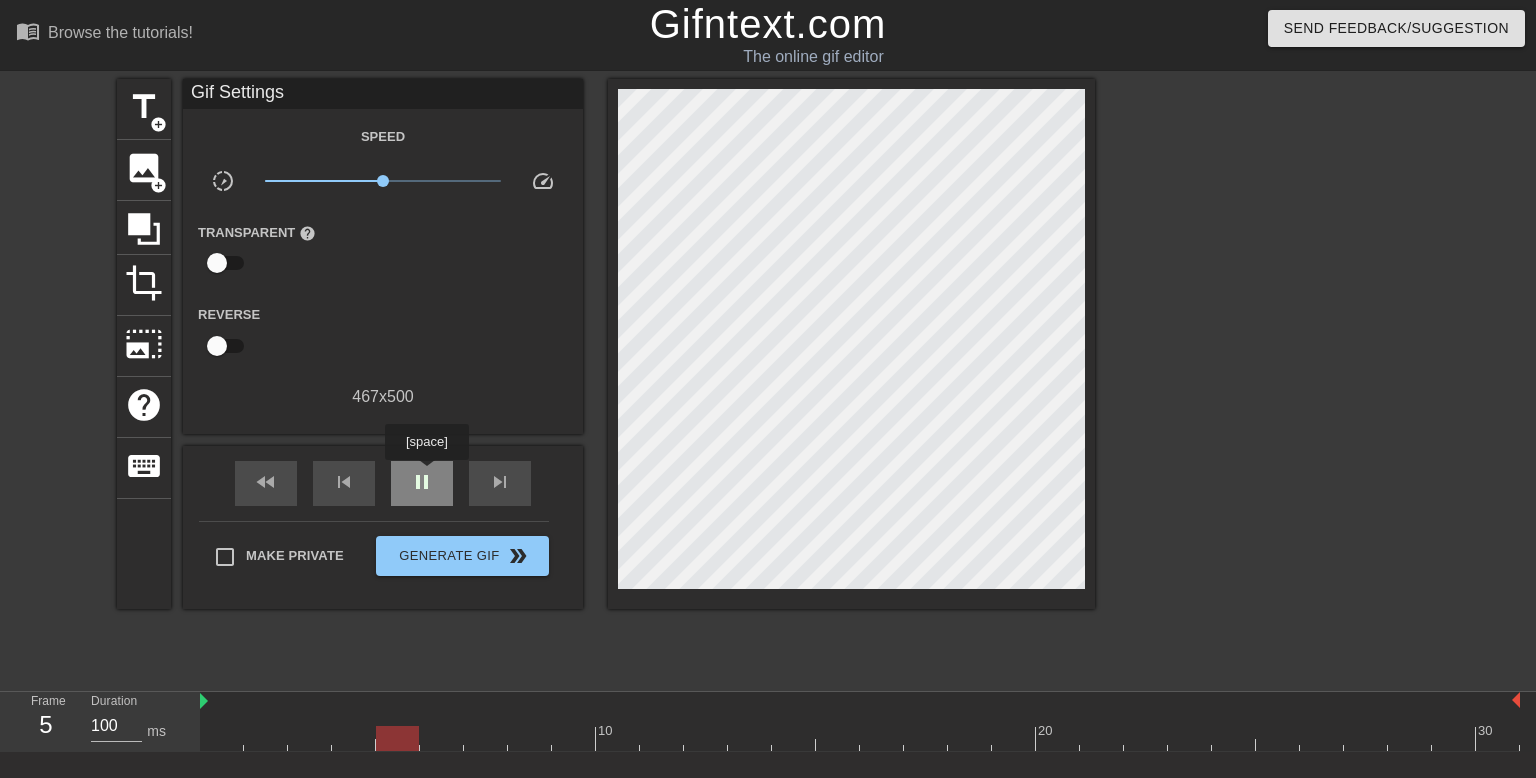 click on "pause" at bounding box center (422, 482) 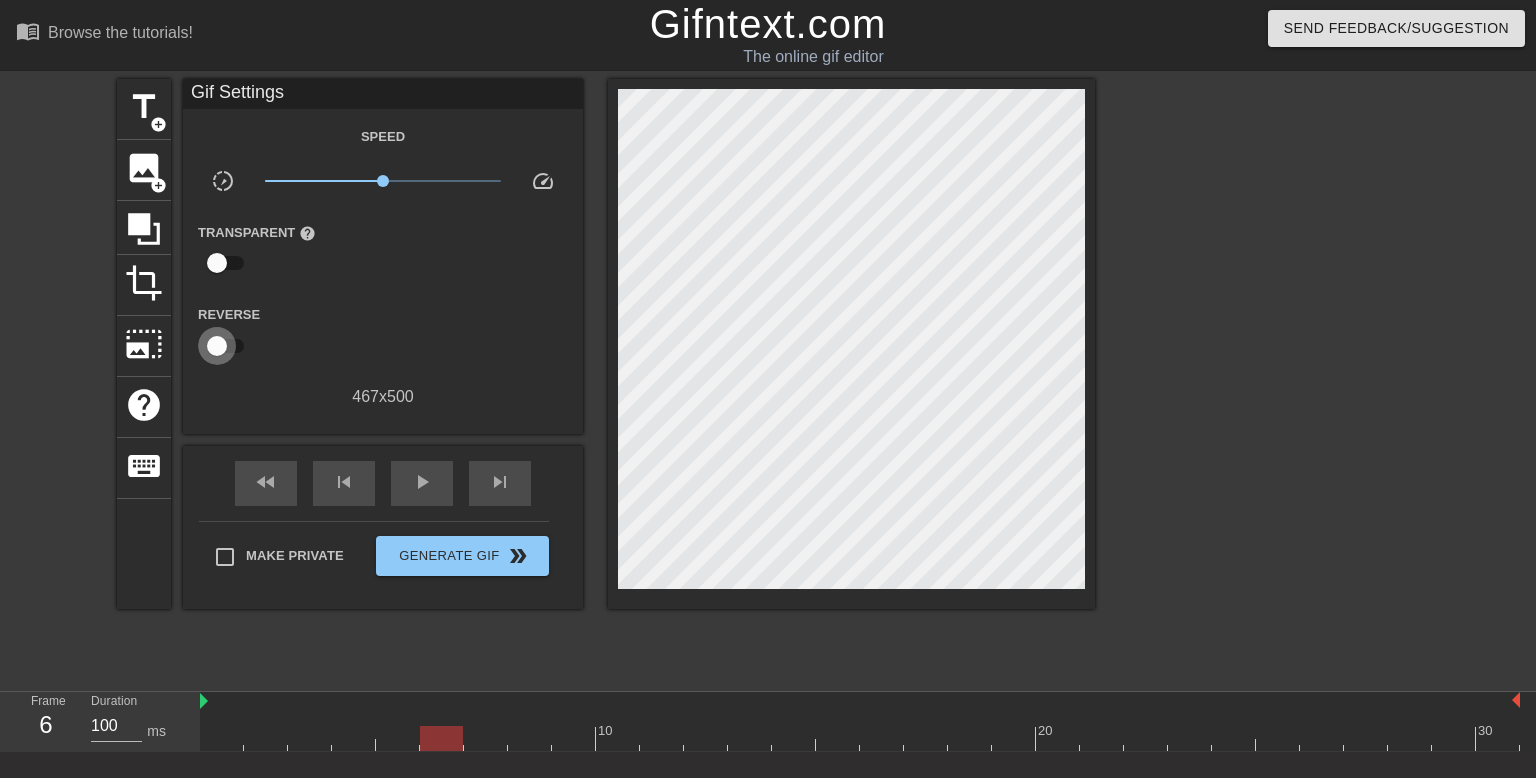 click at bounding box center [217, 346] 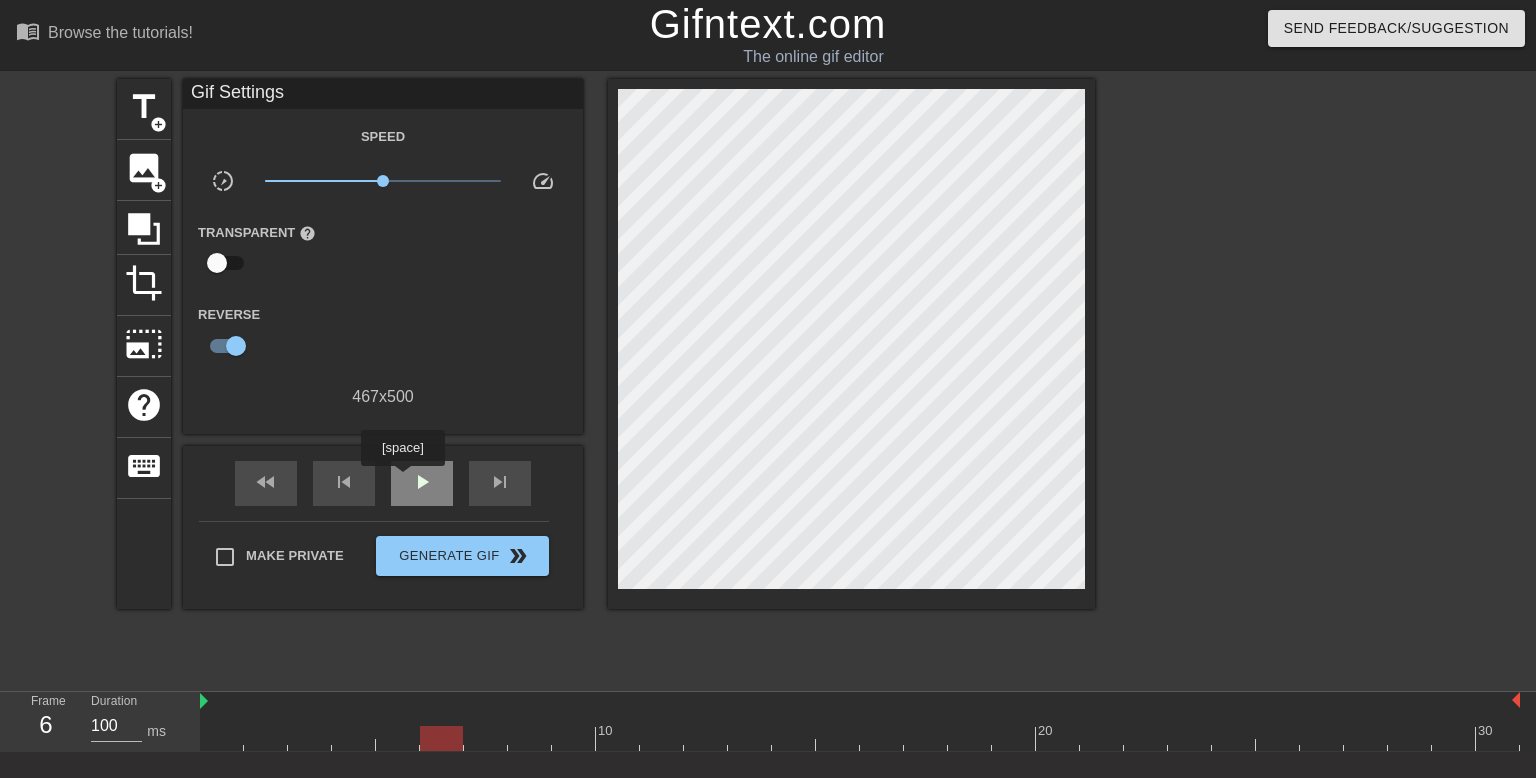 click on "play_arrow" at bounding box center [422, 483] 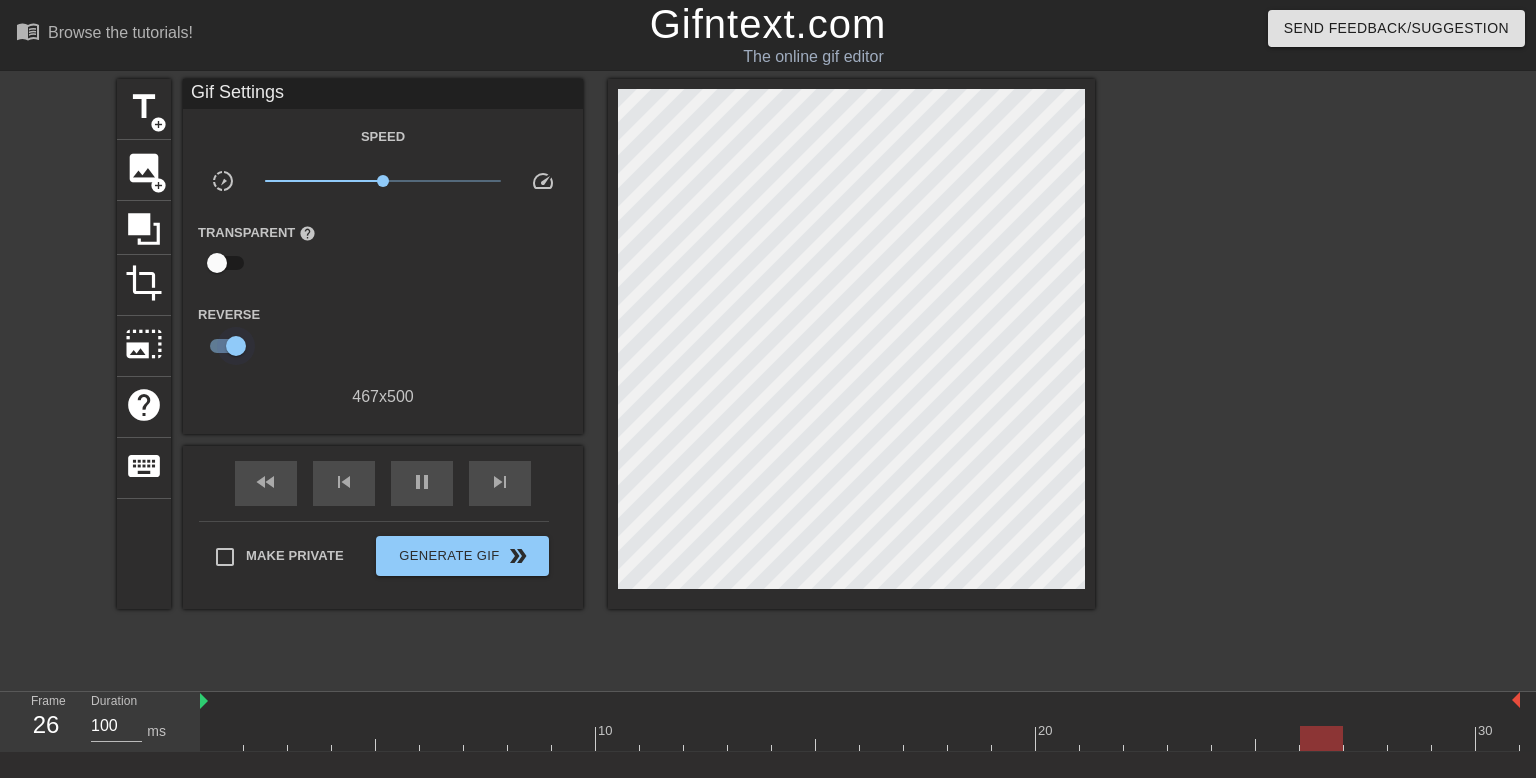 click at bounding box center (236, 346) 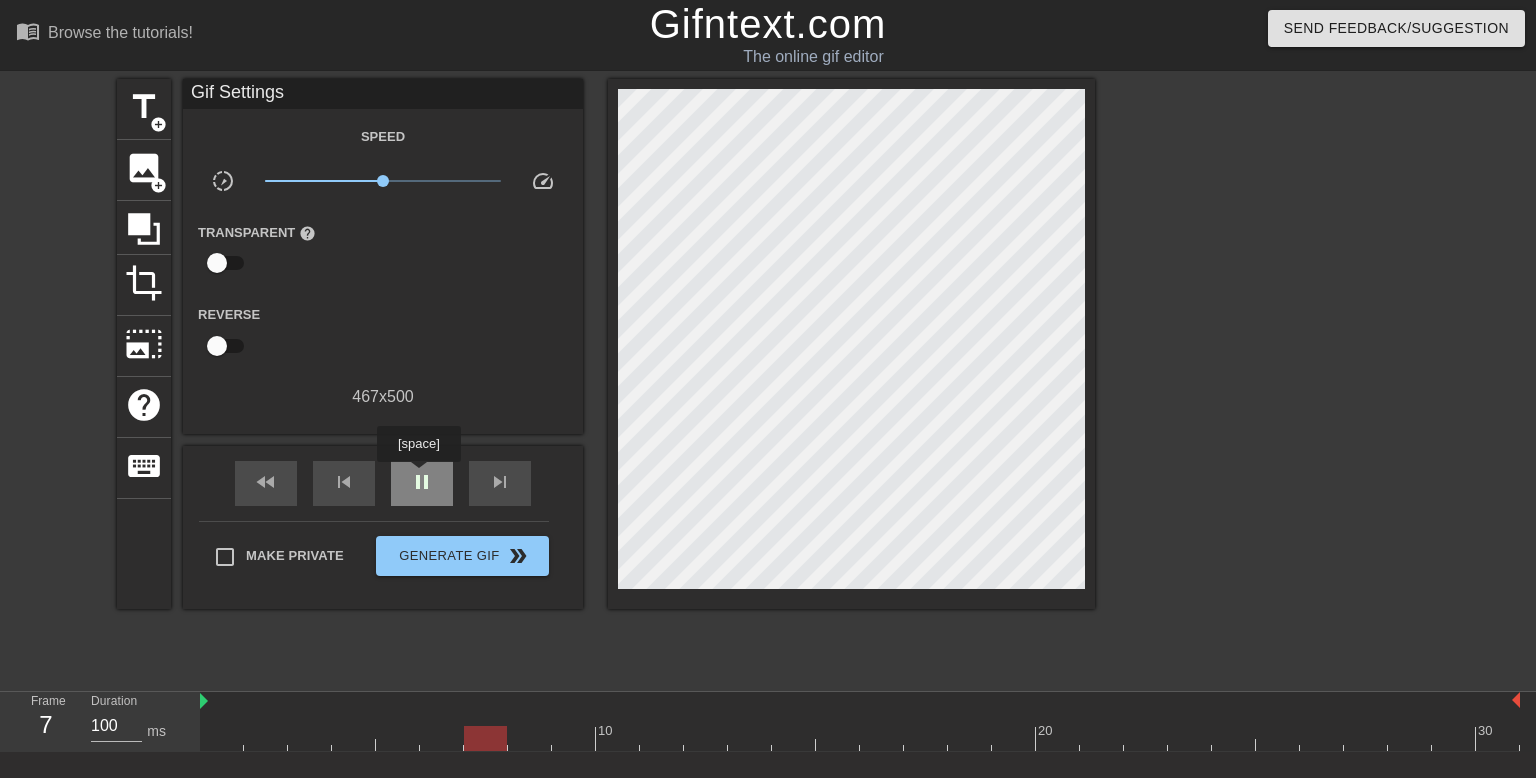 click on "pause" at bounding box center [422, 482] 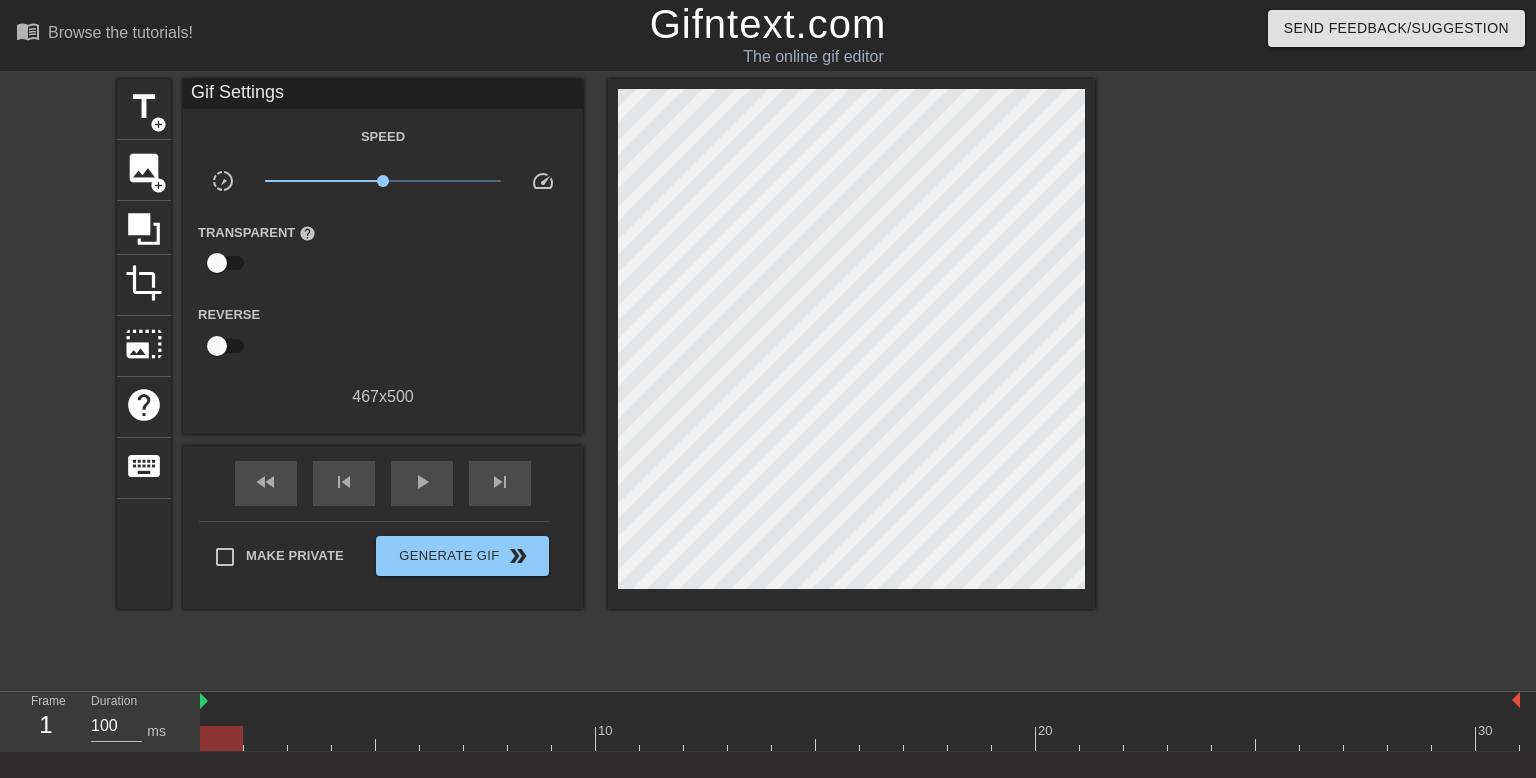 drag, startPoint x: 525, startPoint y: 736, endPoint x: 221, endPoint y: 739, distance: 304.0148 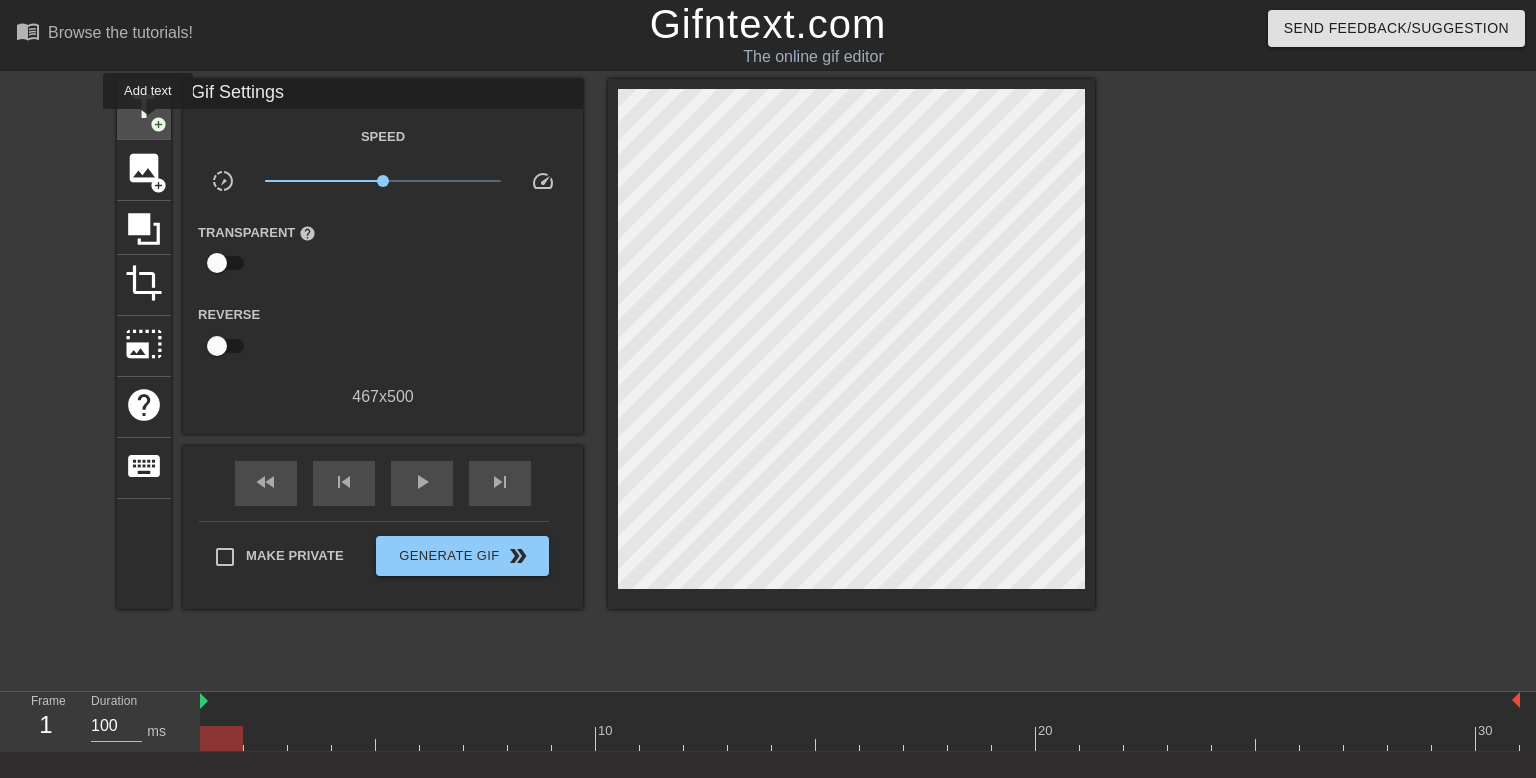 click on "title" at bounding box center [144, 107] 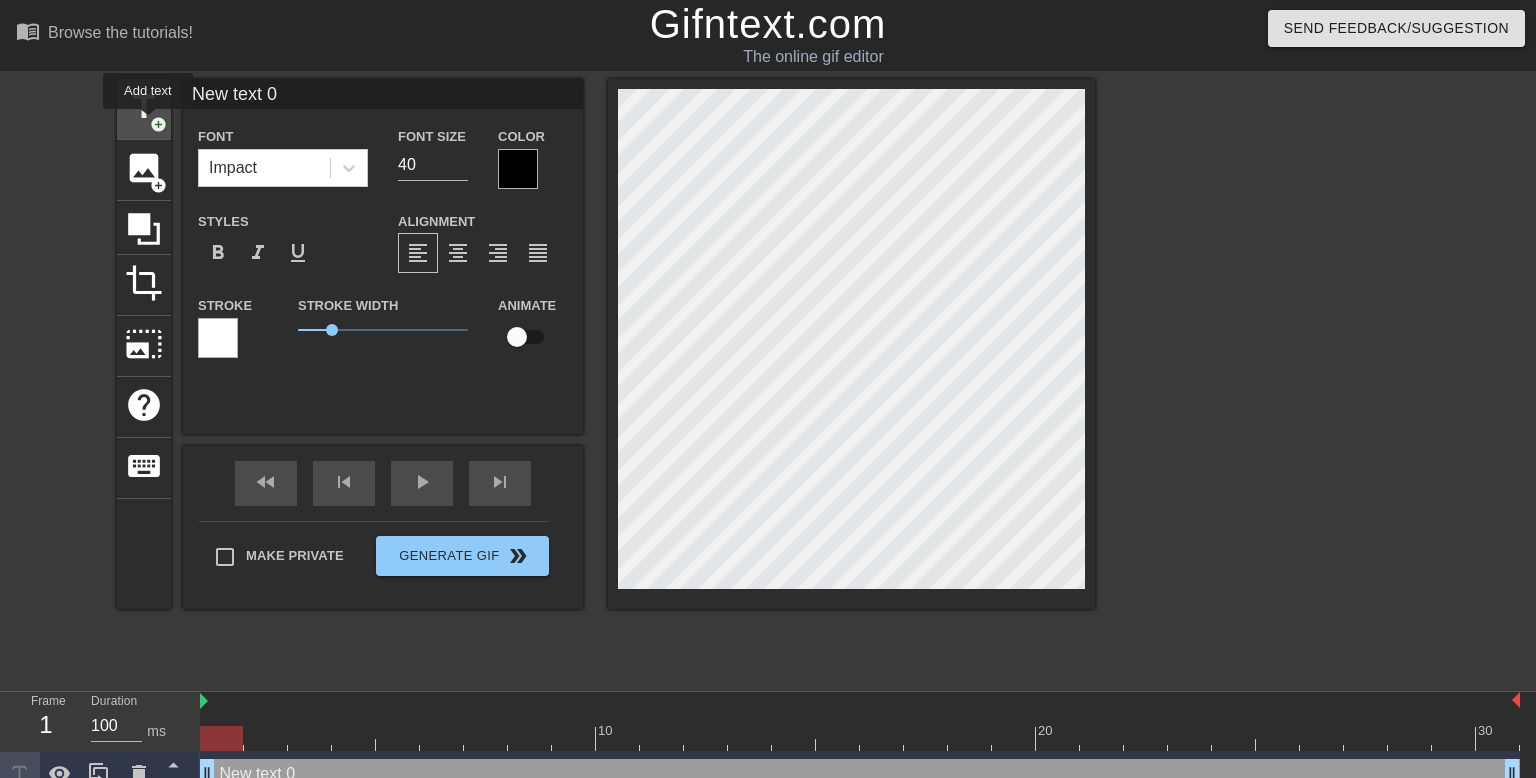 scroll, scrollTop: 0, scrollLeft: 0, axis: both 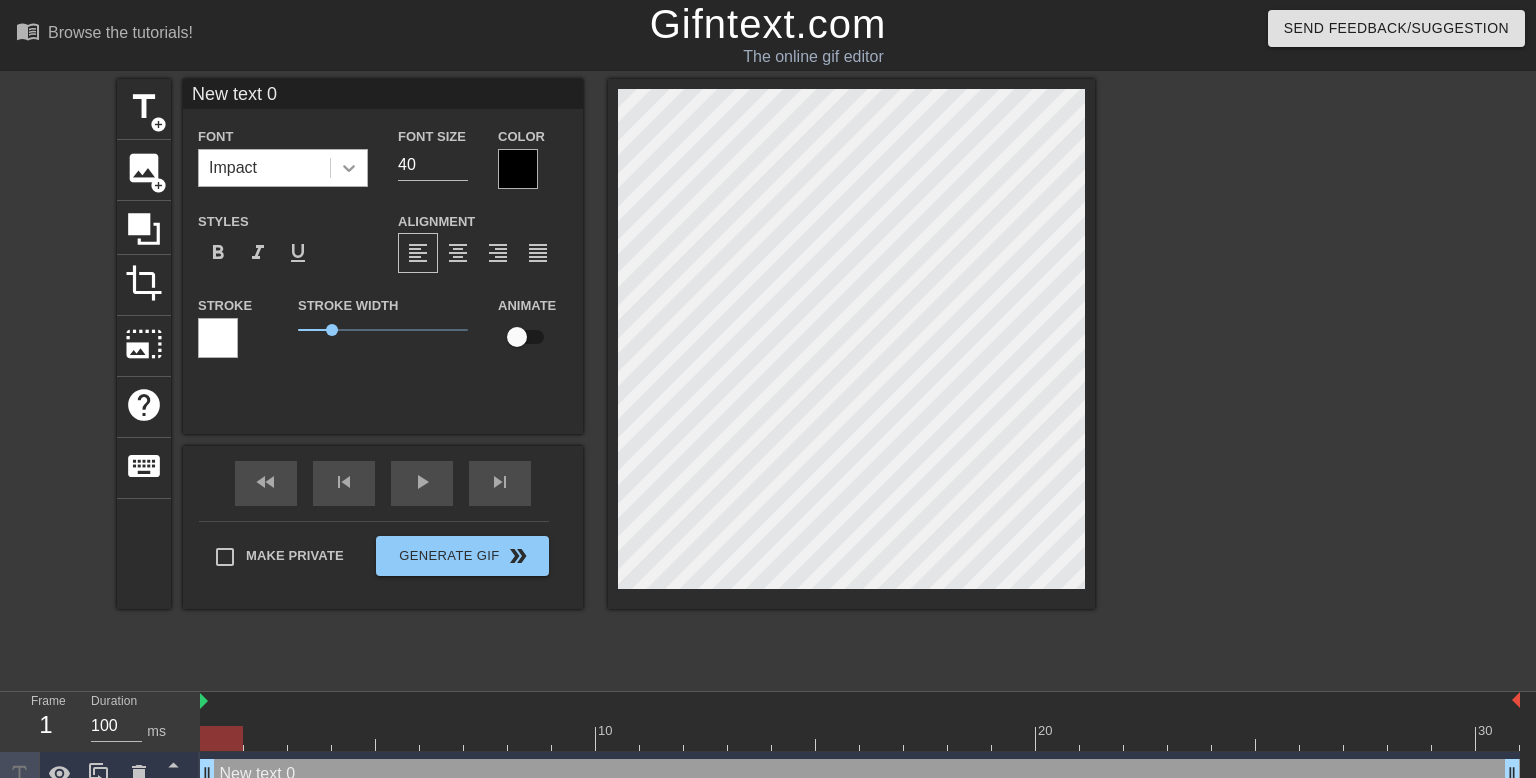 click 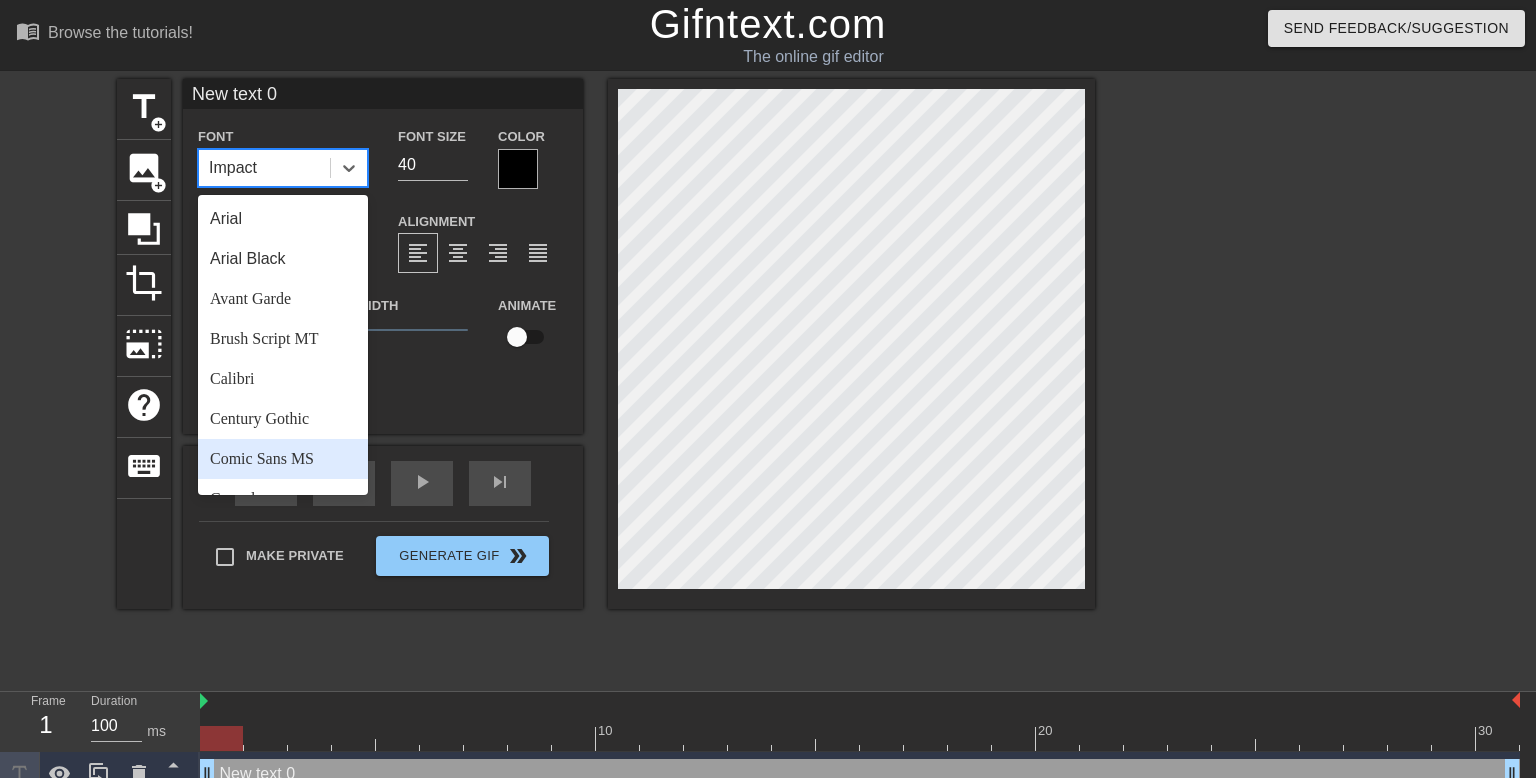 scroll, scrollTop: 0, scrollLeft: 0, axis: both 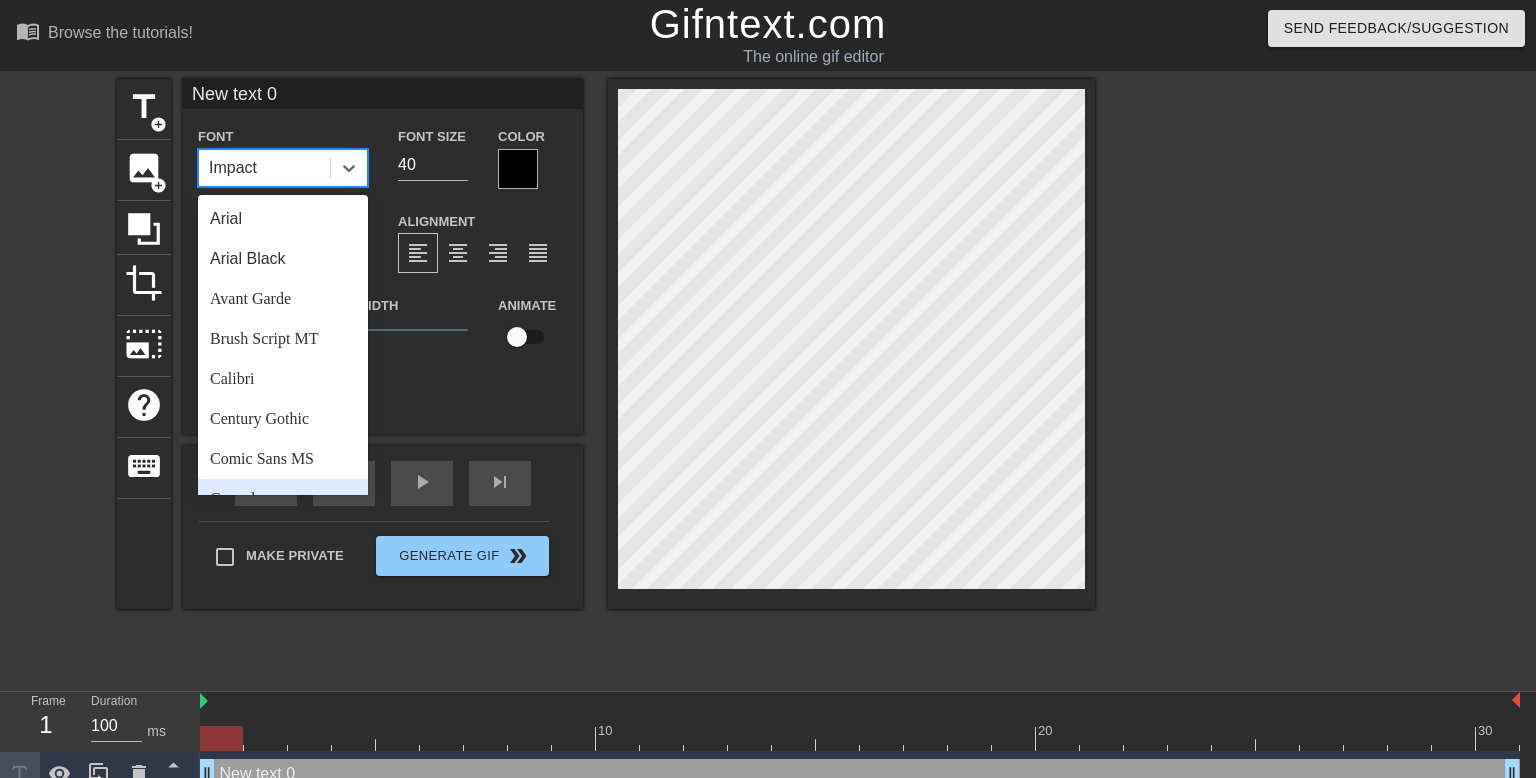click on "title add_circle image add_circle crop photo_size_select_large help keyboard New text 0 Font      option Consolas focused, 8 of 24. 24 results available. Use Up and Down to choose options, press Enter to select the currently focused option, press Escape to exit the menu, press Tab to select the option and exit the menu. Impact Arial Arial Black Avant Garde Brush Script MT Calibri Century Gothic Comic Sans MS Consolas Copperplate Courier New Georgia Gill Sans Goudy Old Style Impact Lucida Console Lucida Sans Unicode Palatino Linotype Papyrus Rockwell Segoe UI Tahoma Times New Roman Trebuchet MS Verdana Font Size 40 Color Styles format_bold format_italic format_underline Alignment format_align_left format_align_center format_align_right format_align_justify Stroke Stroke Width 1 Animate fast_rewind skip_previous play_arrow skip_next Make Private Generate Gif double_arrow" at bounding box center [606, 379] 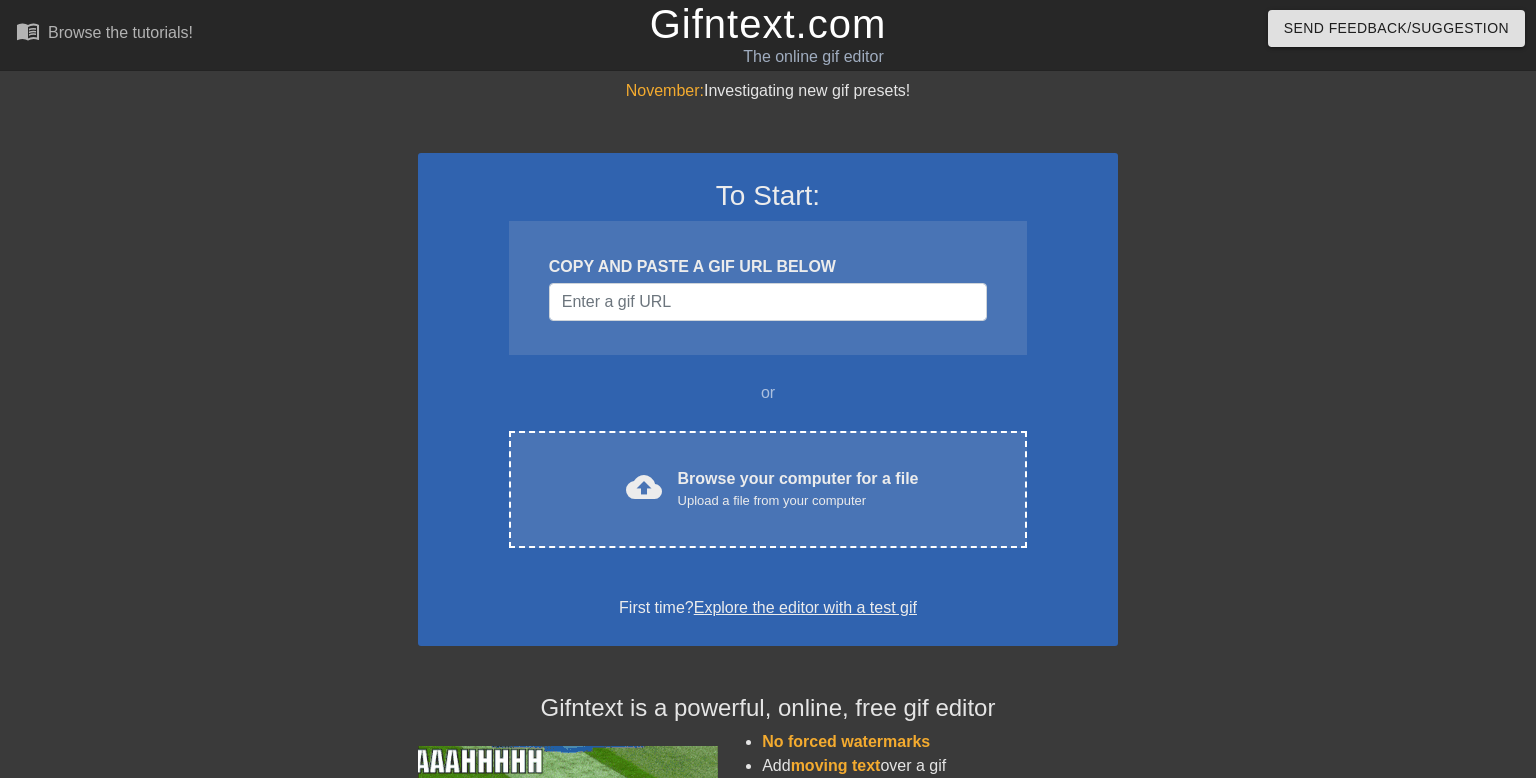 scroll, scrollTop: 0, scrollLeft: 0, axis: both 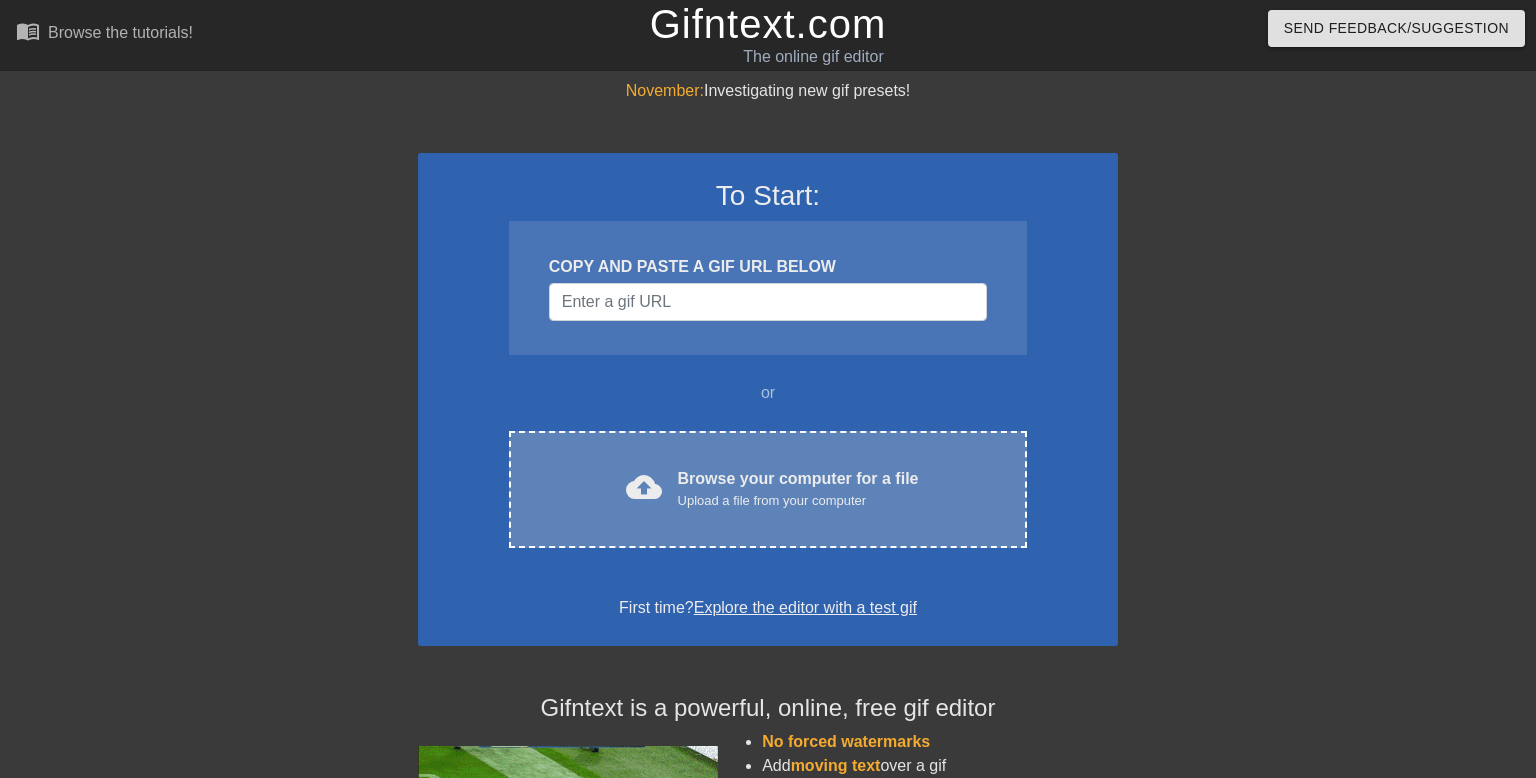 click on "Browse your computer for a file Upload a file from your computer" at bounding box center [798, 489] 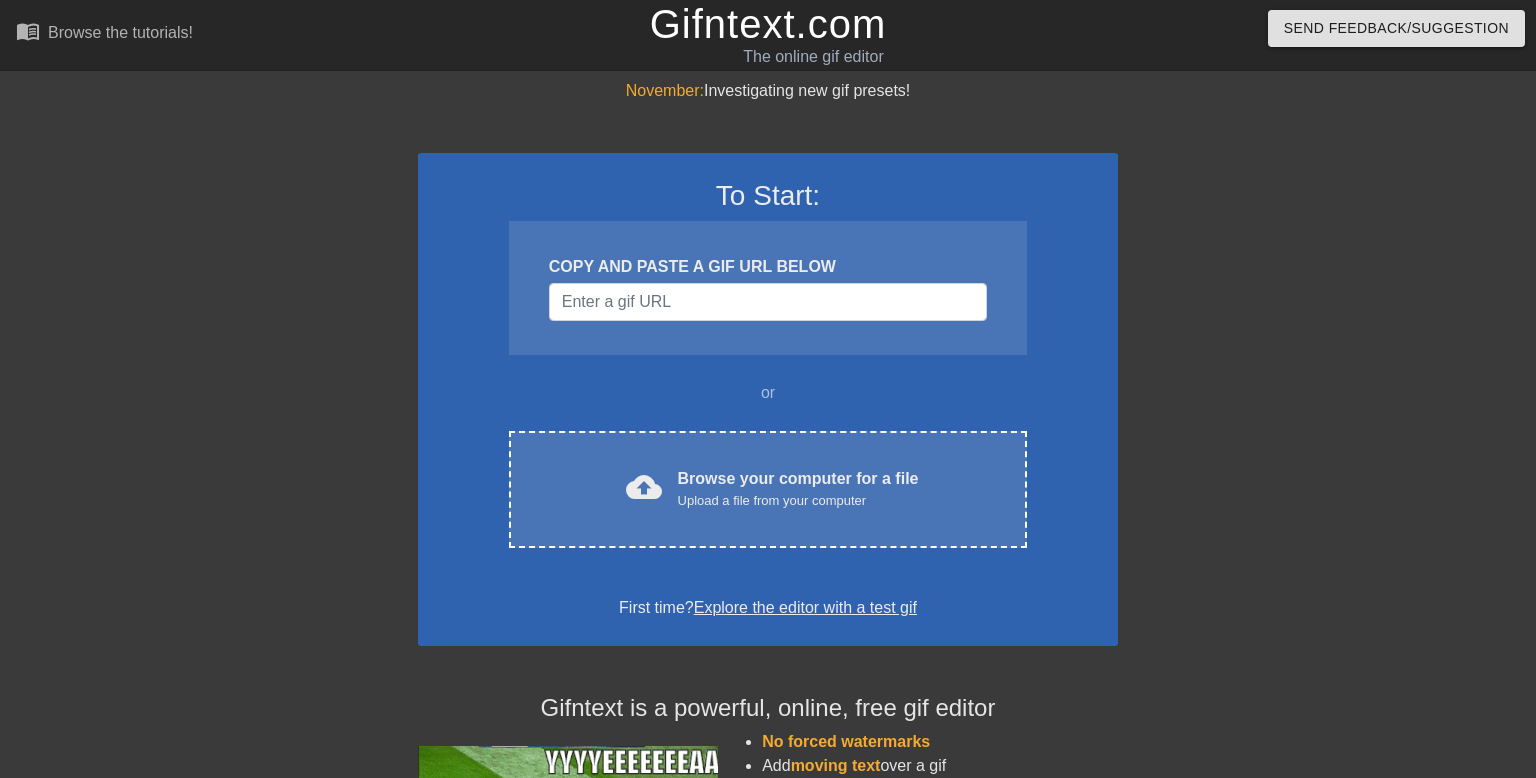scroll, scrollTop: 0, scrollLeft: 0, axis: both 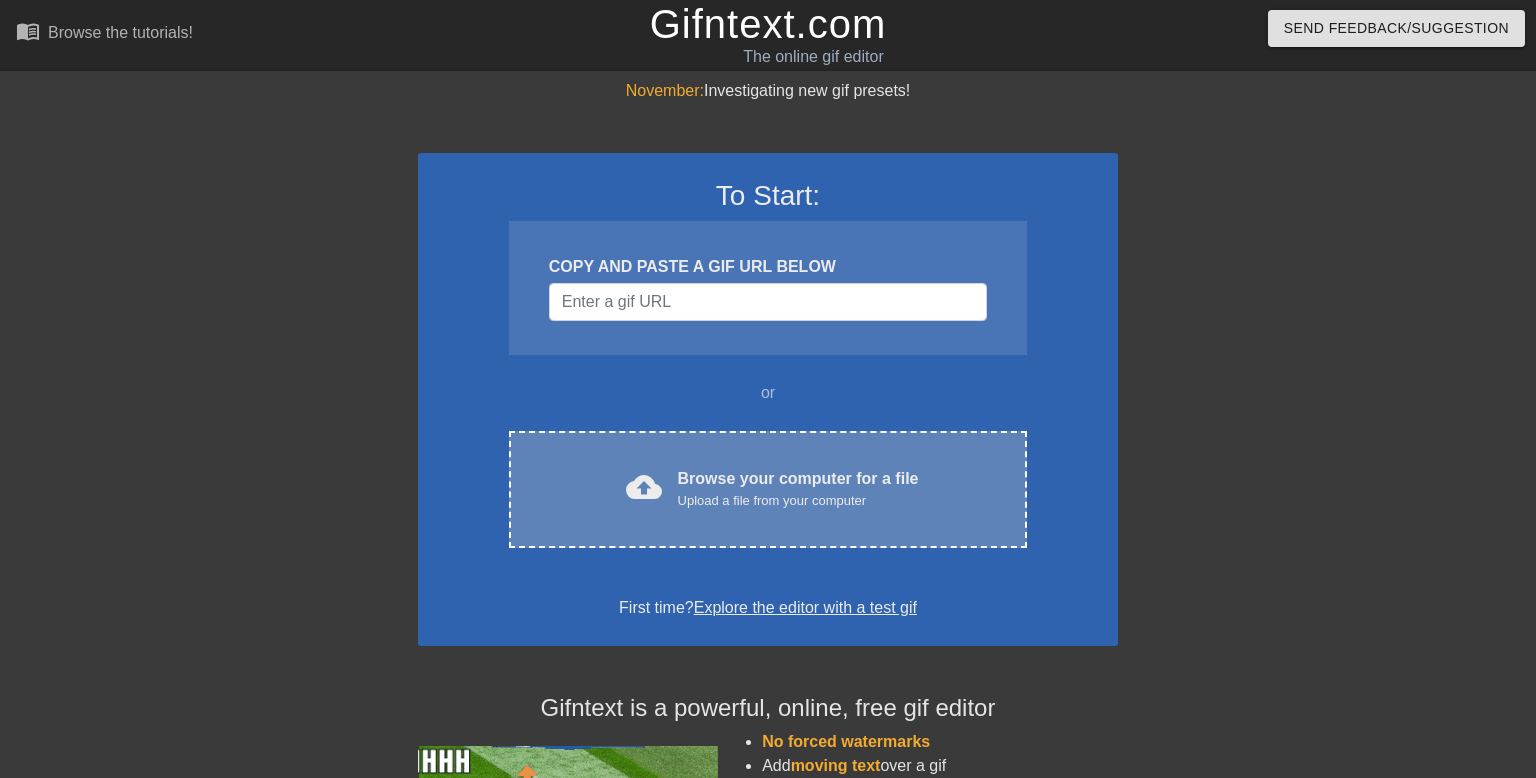 click on "Browse your computer for a file Upload a file from your computer" at bounding box center [798, 489] 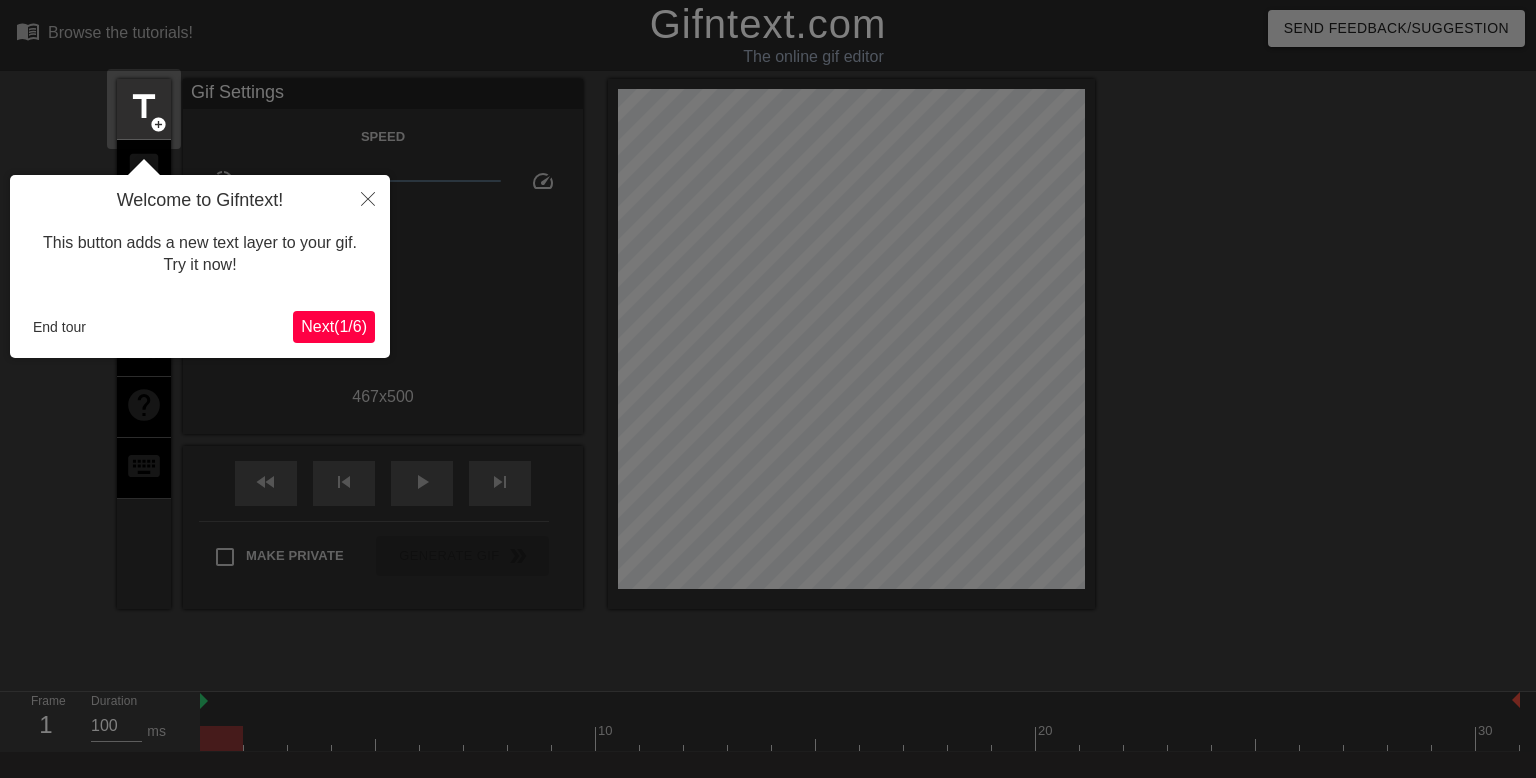 scroll, scrollTop: 48, scrollLeft: 0, axis: vertical 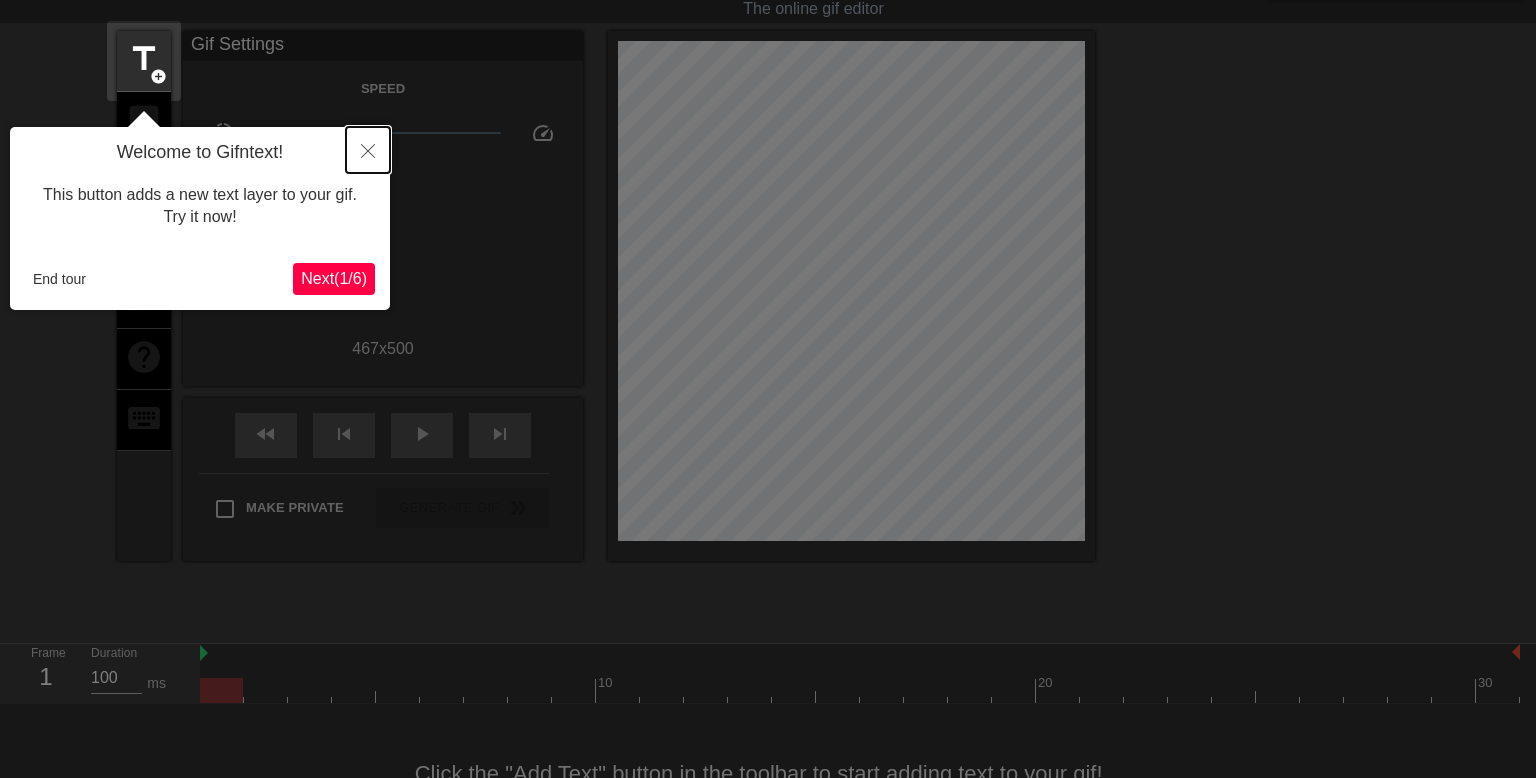 click at bounding box center (368, 150) 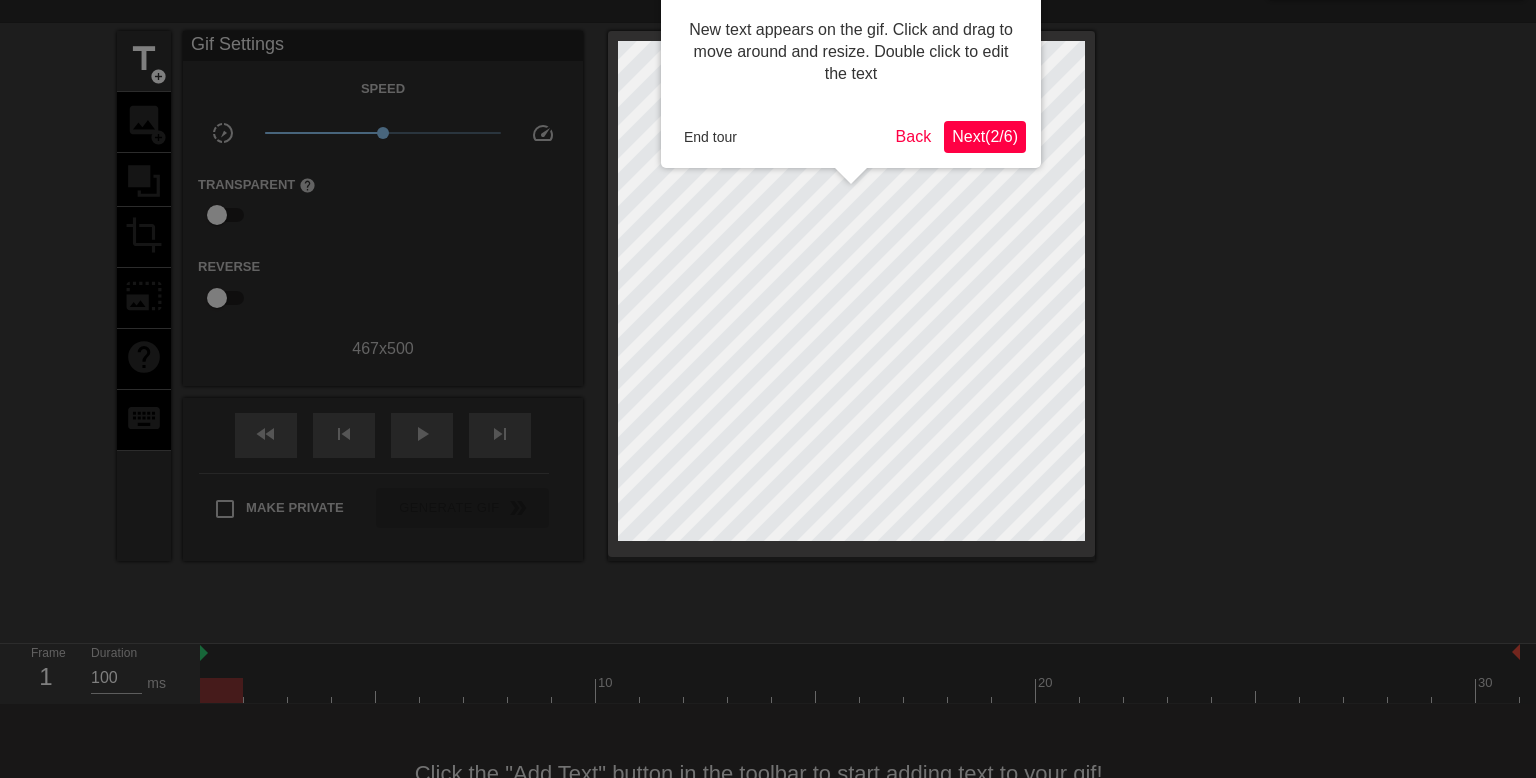 scroll, scrollTop: 0, scrollLeft: 0, axis: both 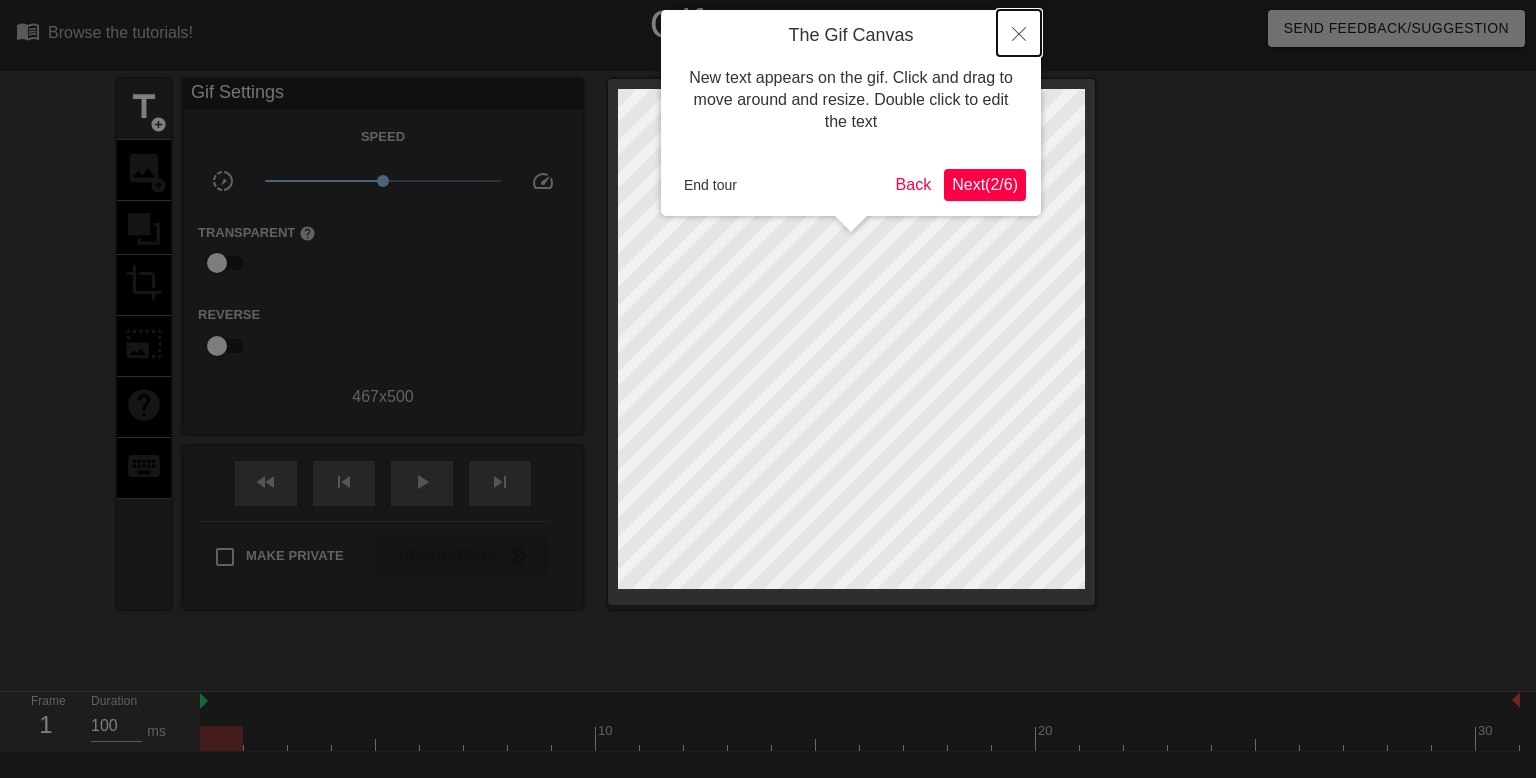 click 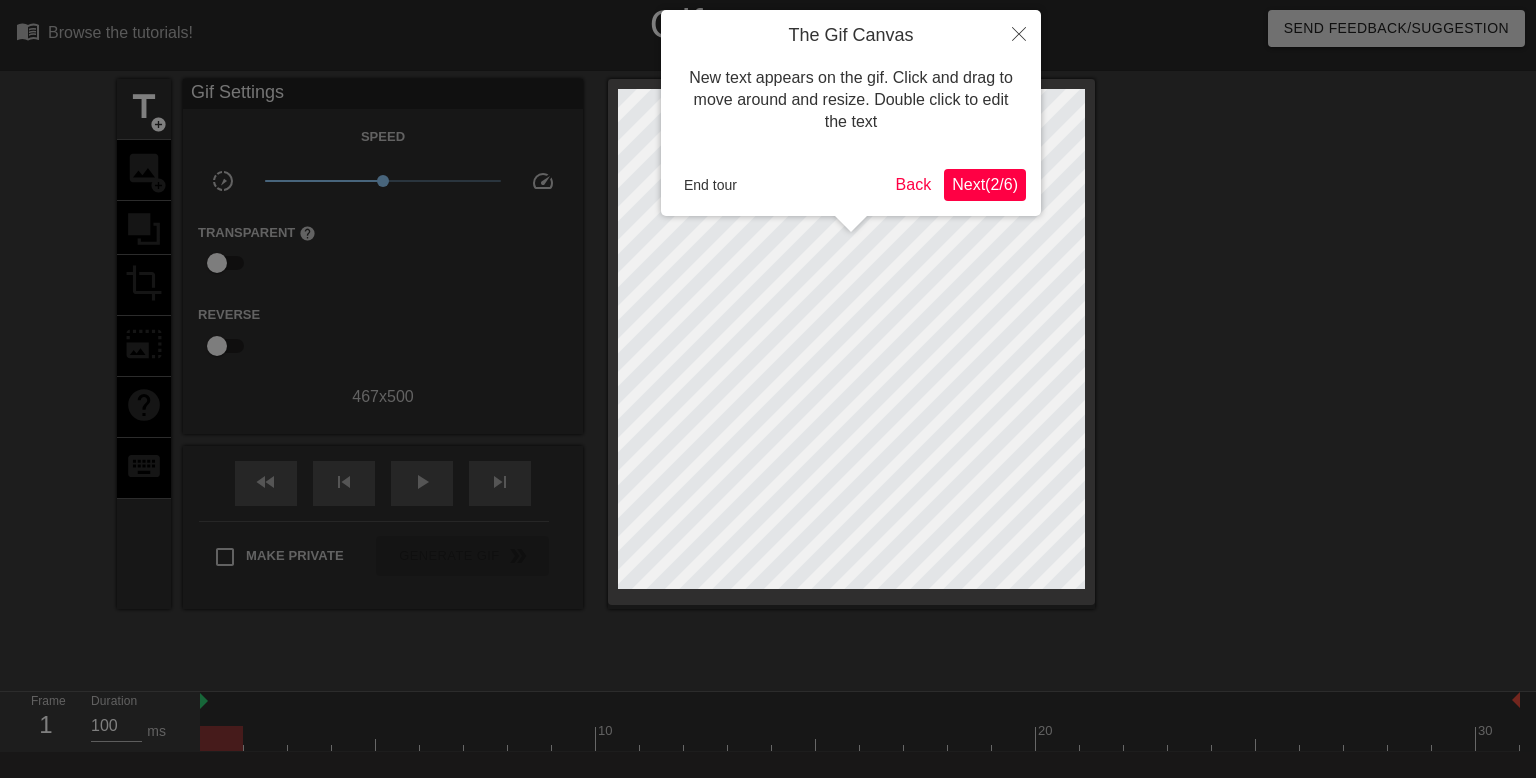 scroll, scrollTop: 48, scrollLeft: 0, axis: vertical 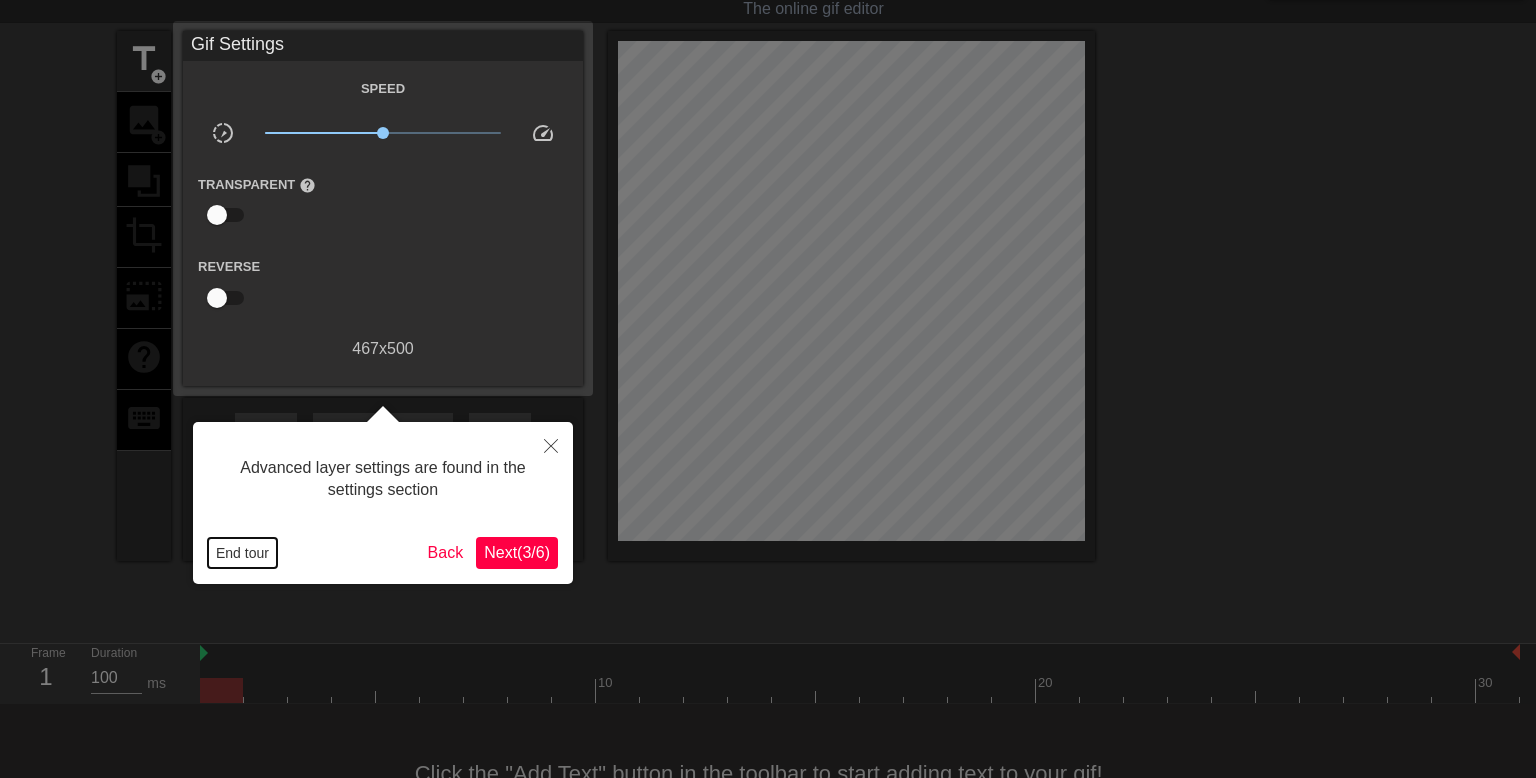 click on "End tour" at bounding box center (242, 553) 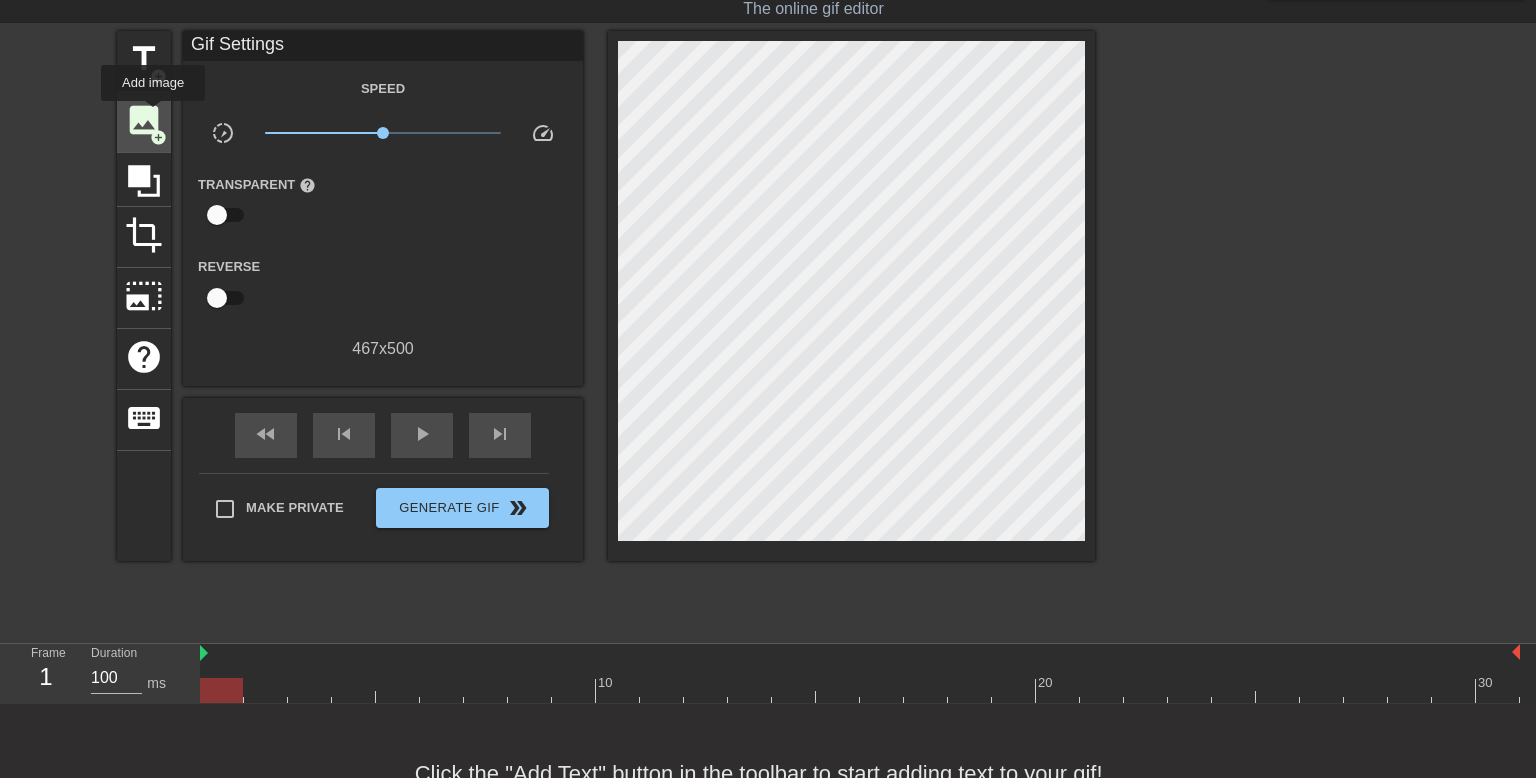 click on "image" at bounding box center (144, 120) 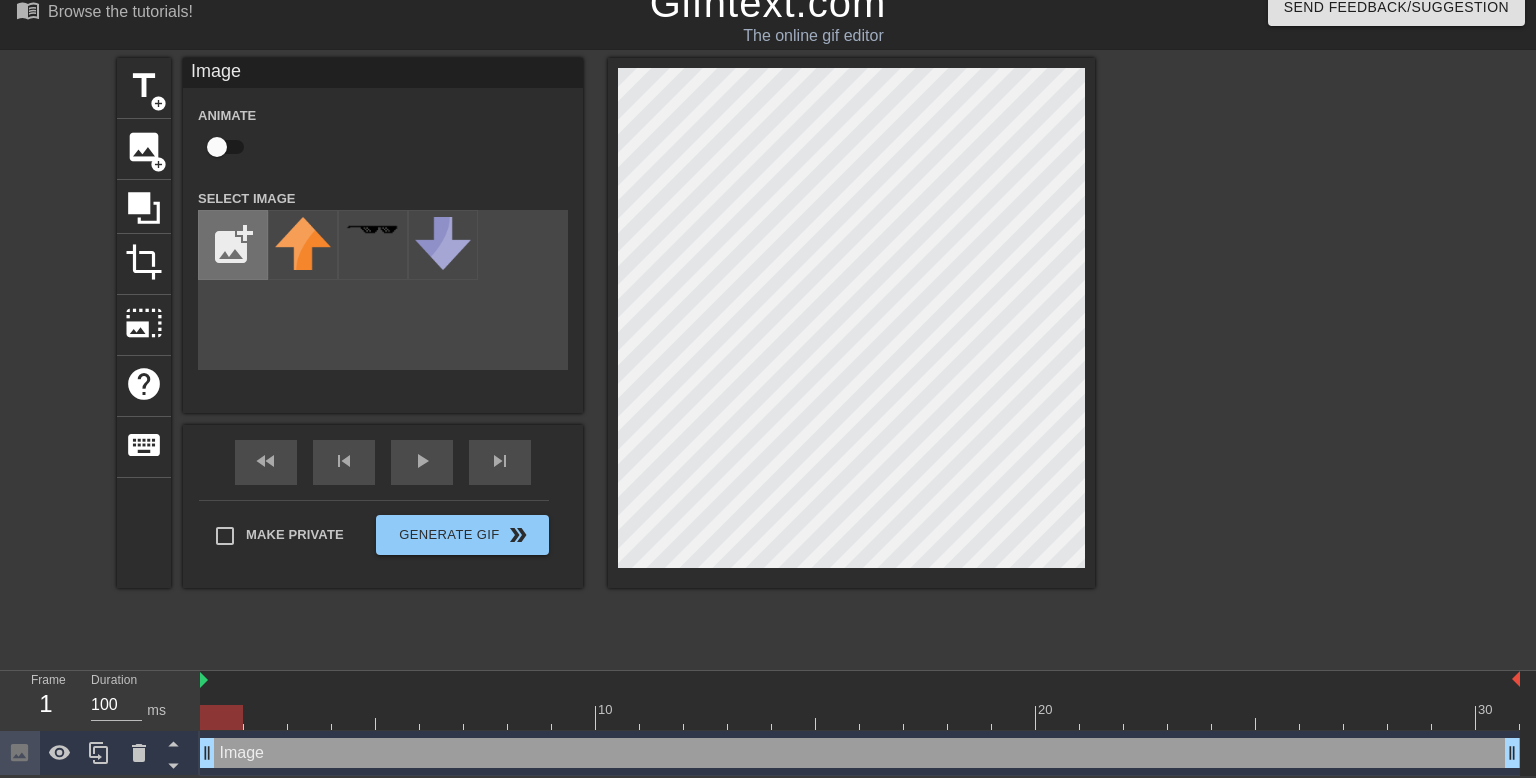 click at bounding box center (233, 245) 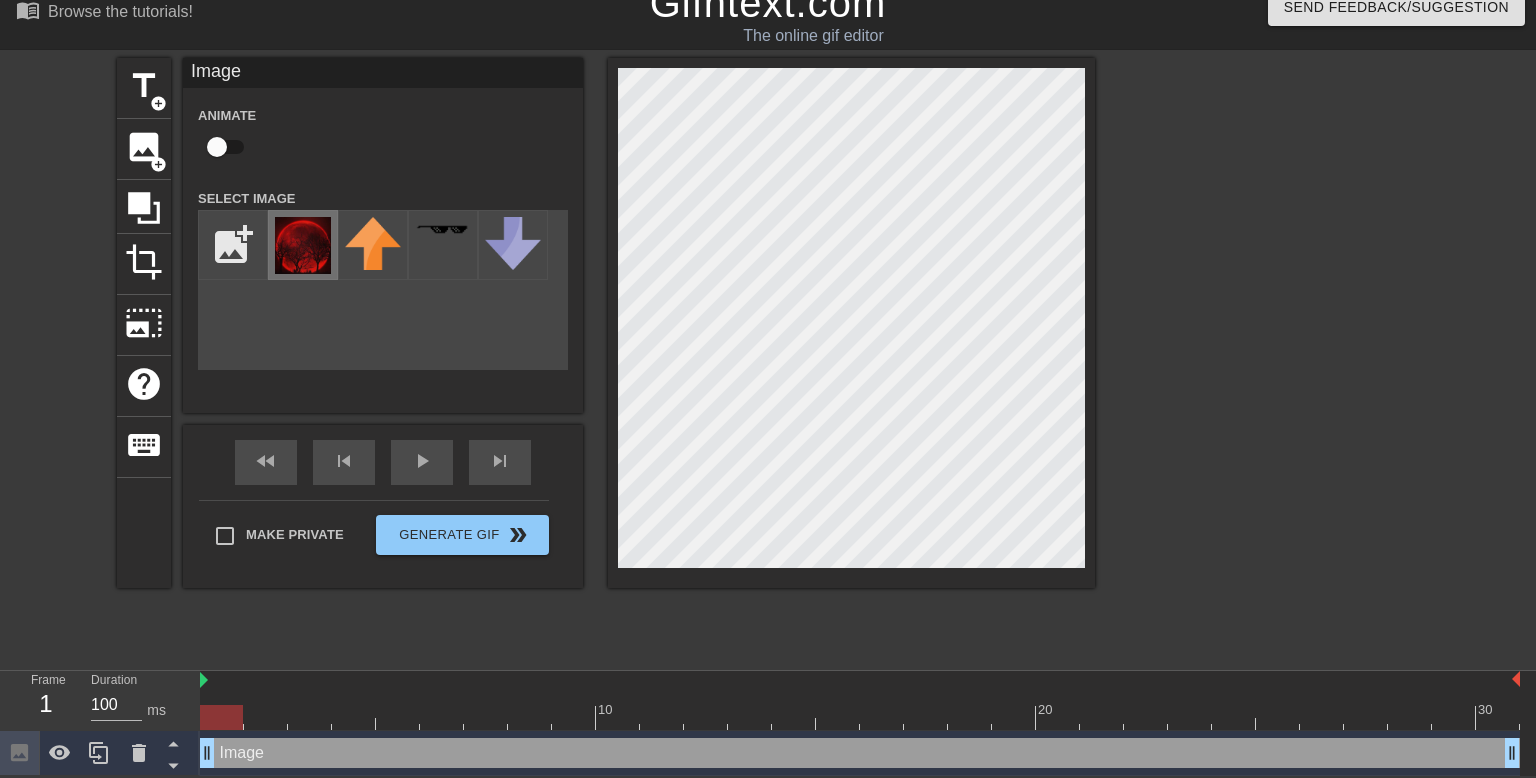 click at bounding box center [303, 245] 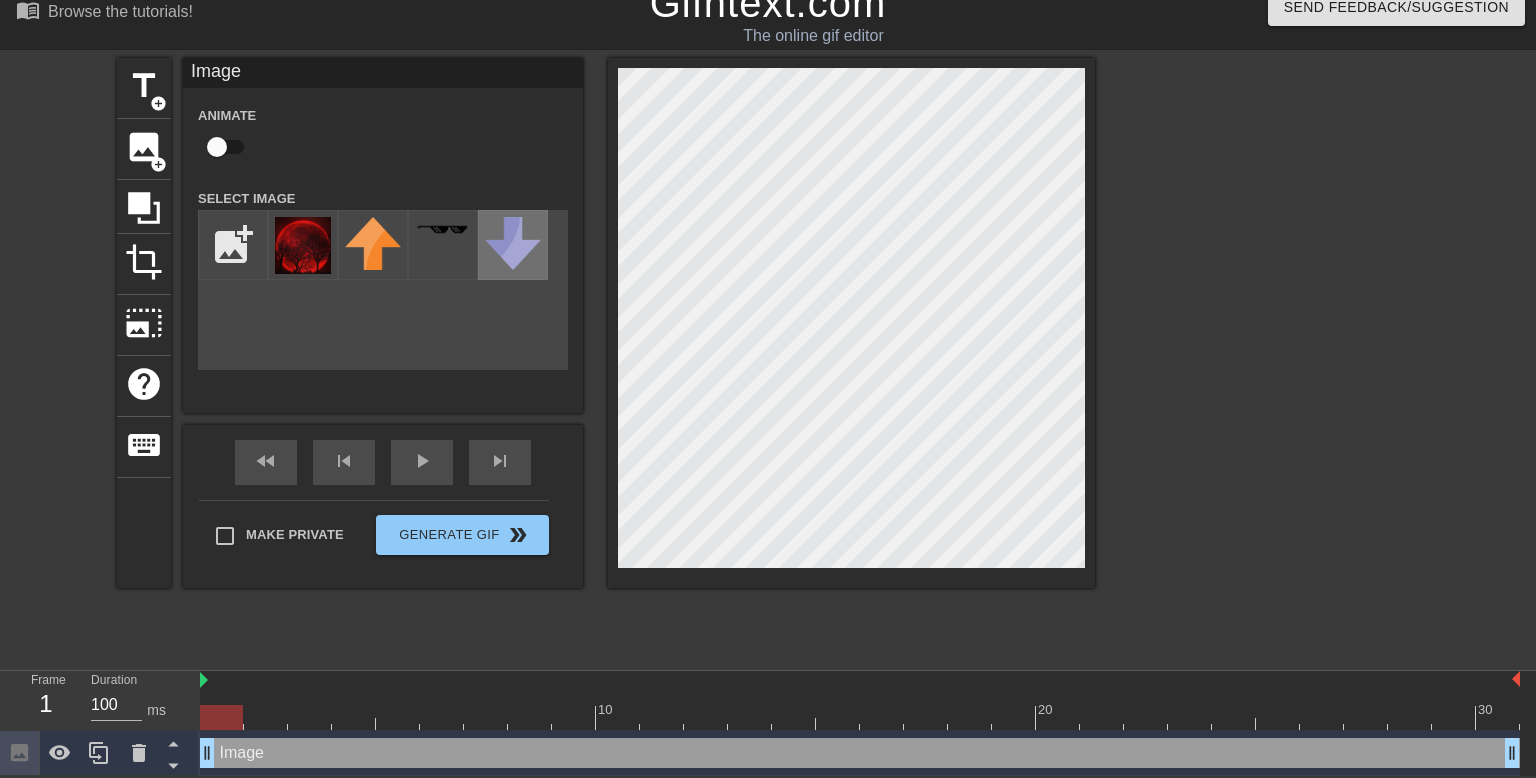 click at bounding box center [513, 243] 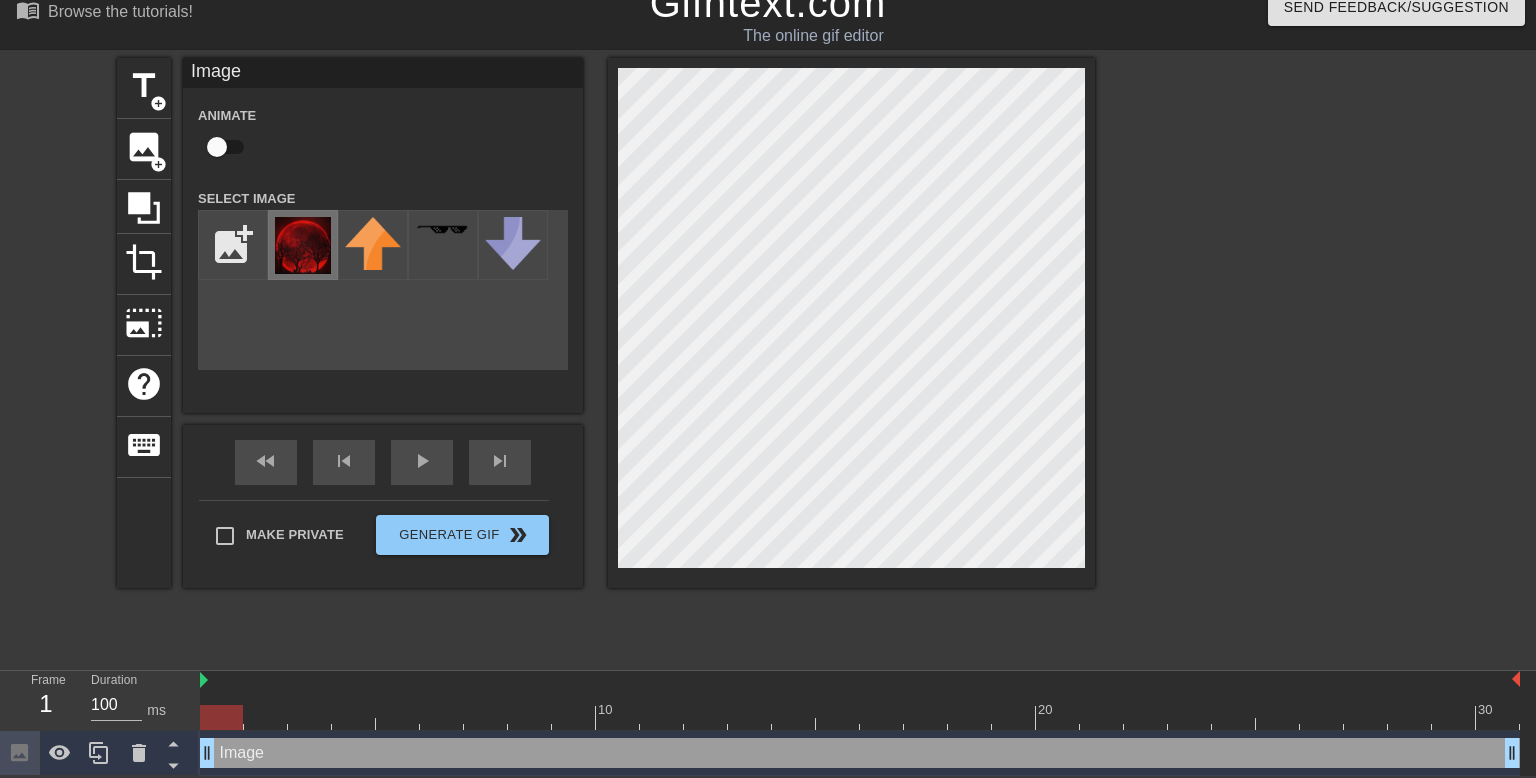 click at bounding box center (303, 245) 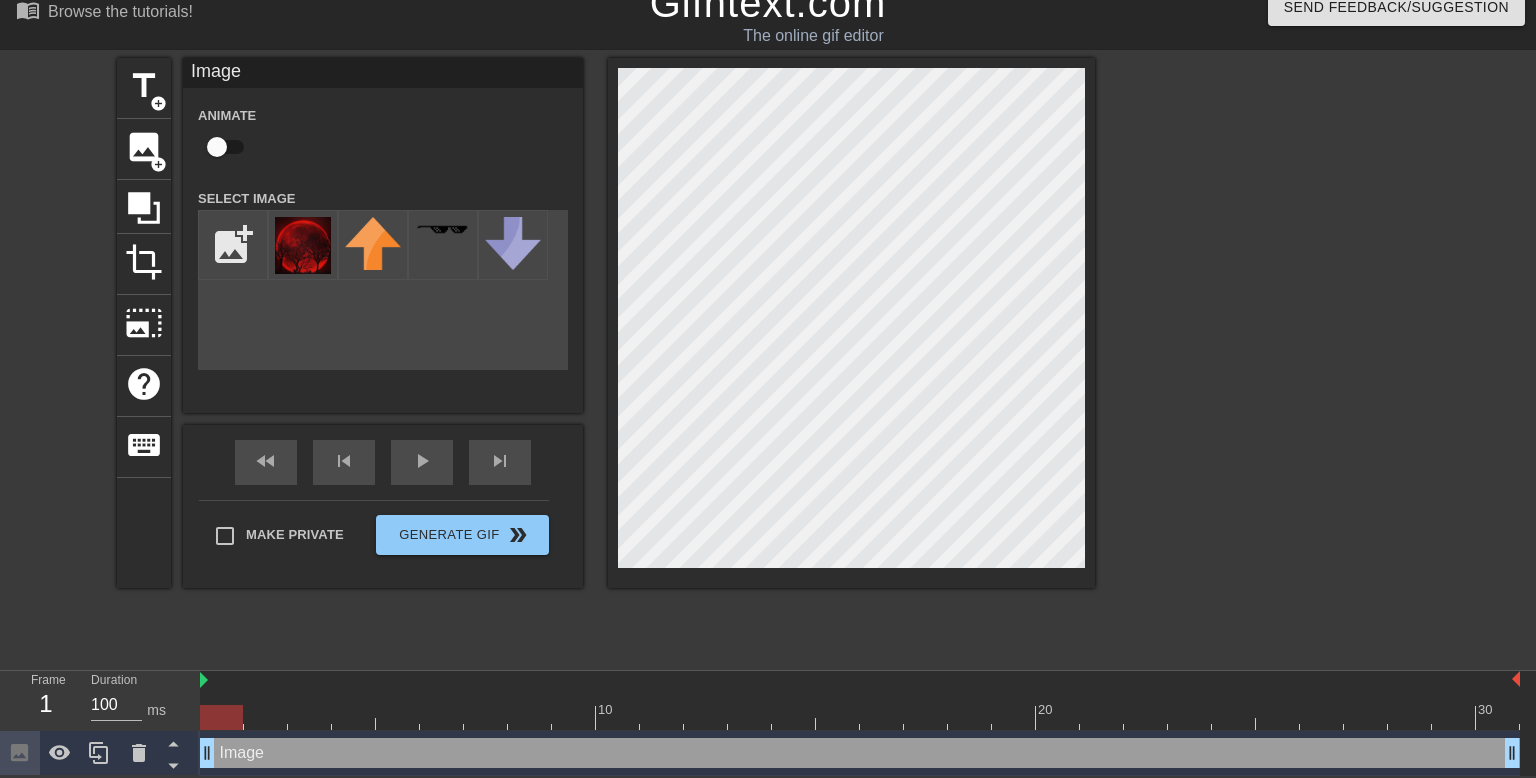 click on "menu_book Browse the tutorials! Gifntext.com The online gif editor Send Feedback/Suggestion title add_circle image add_circle crop photo_size_select_large help keyboard Image Animate Select Image add_photo_alternate fast_rewind skip_previous play_arrow skip_next Make Private Generate Gif double_arrow     Frame 1 Duration 100 ms                                       10                                         20                                         30     Image drag_handle drag_handle Obstruction Layer" at bounding box center [768, 377] 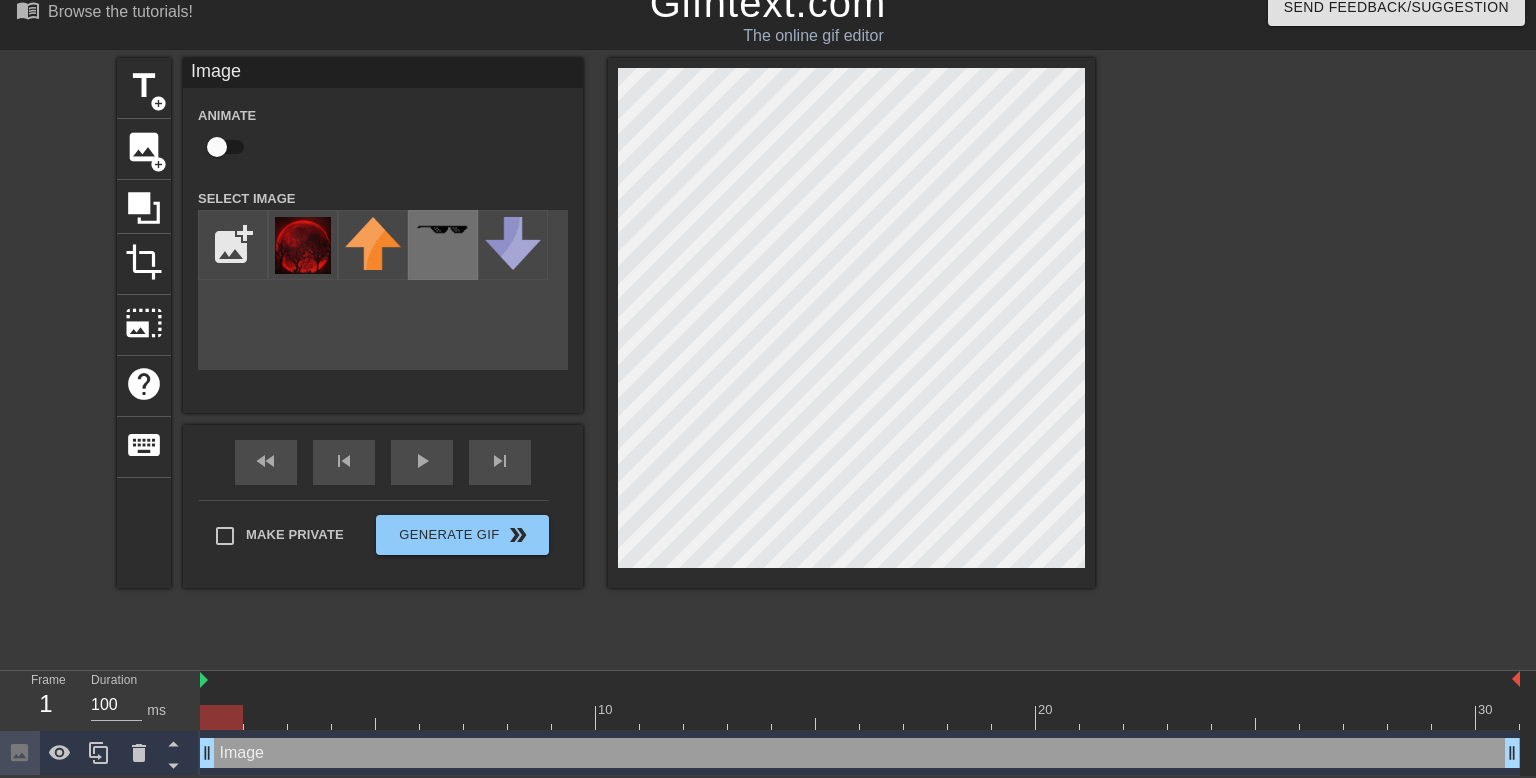 click at bounding box center (443, 245) 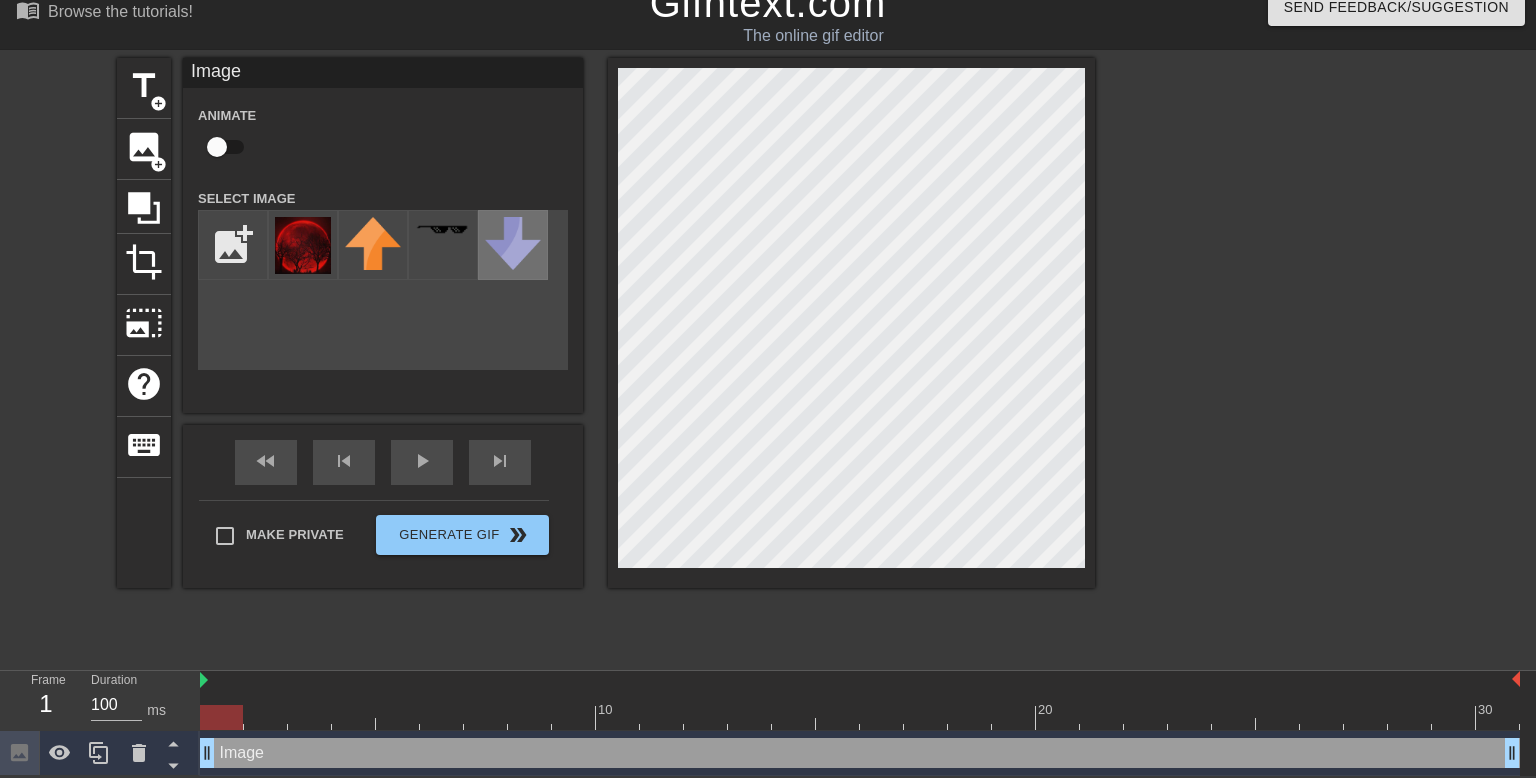 click at bounding box center [513, 243] 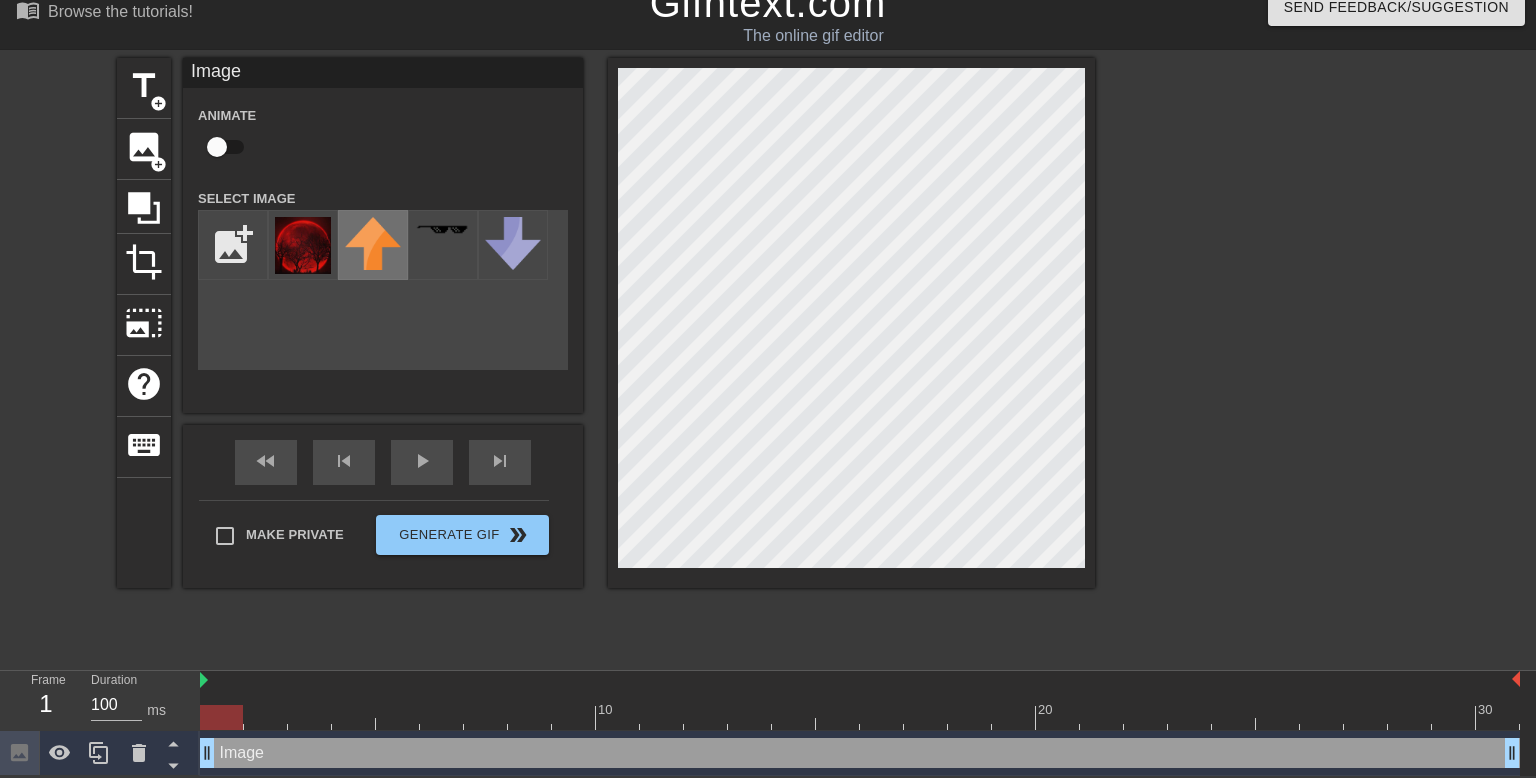 click at bounding box center [373, 243] 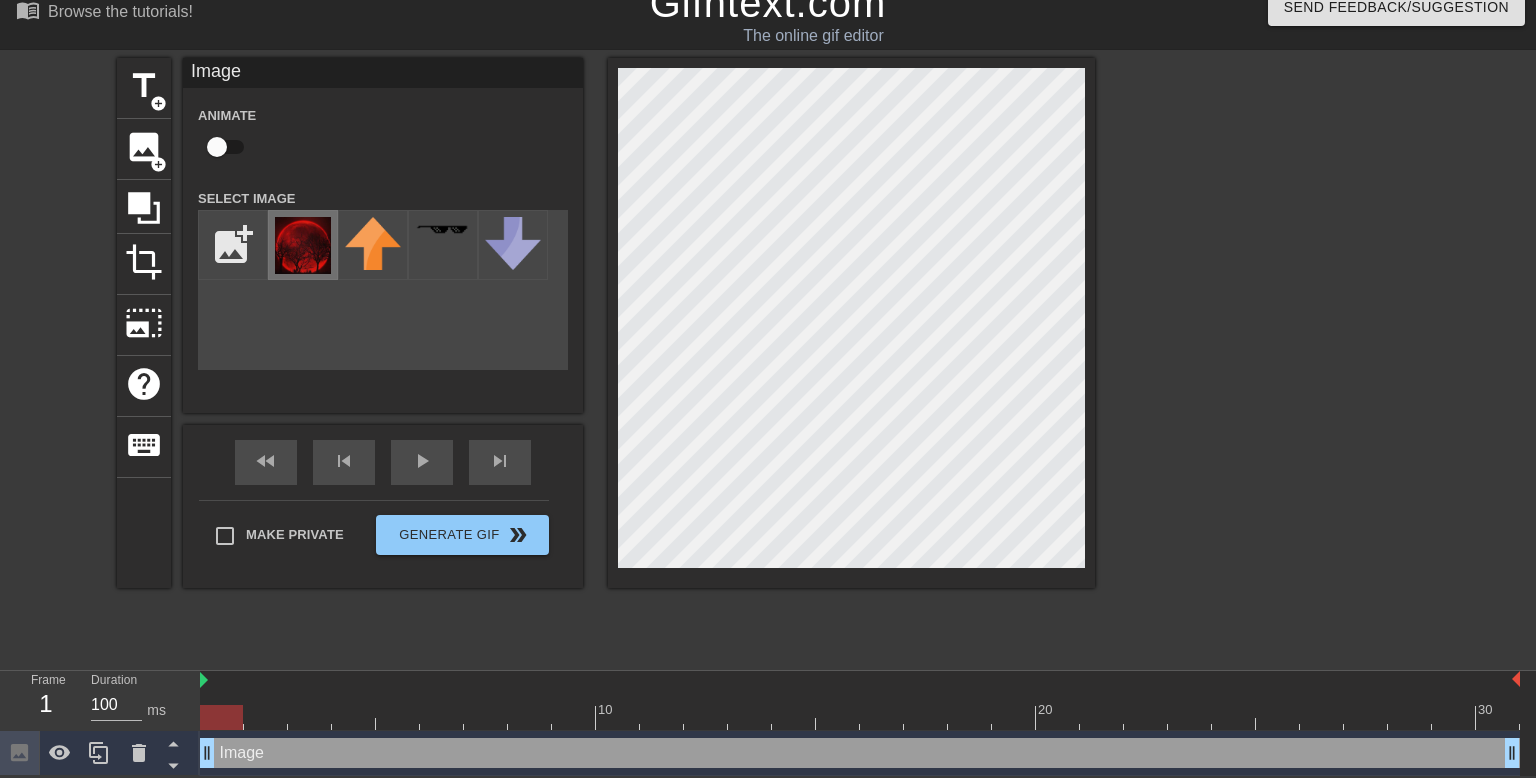 click at bounding box center [303, 245] 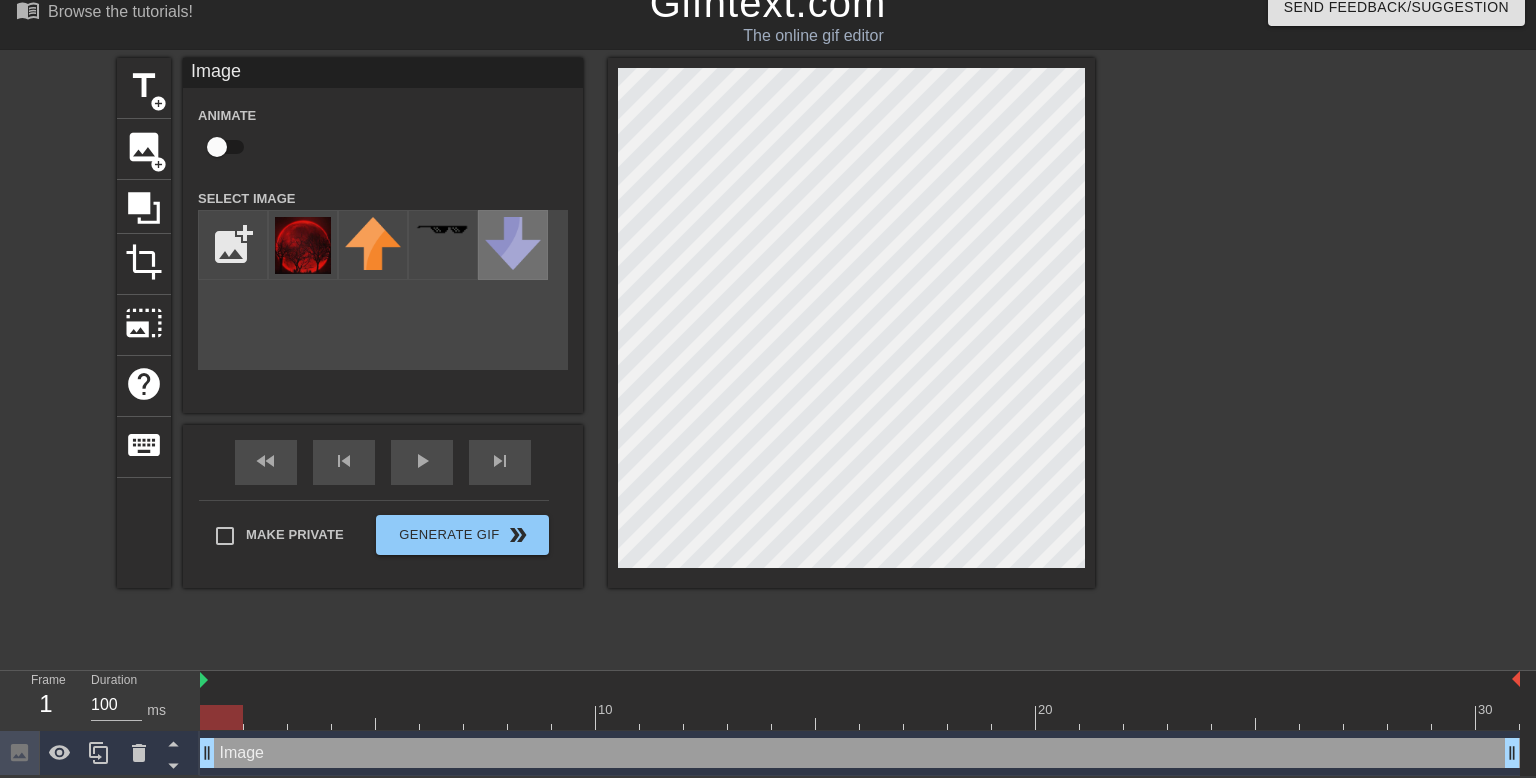 click at bounding box center (513, 243) 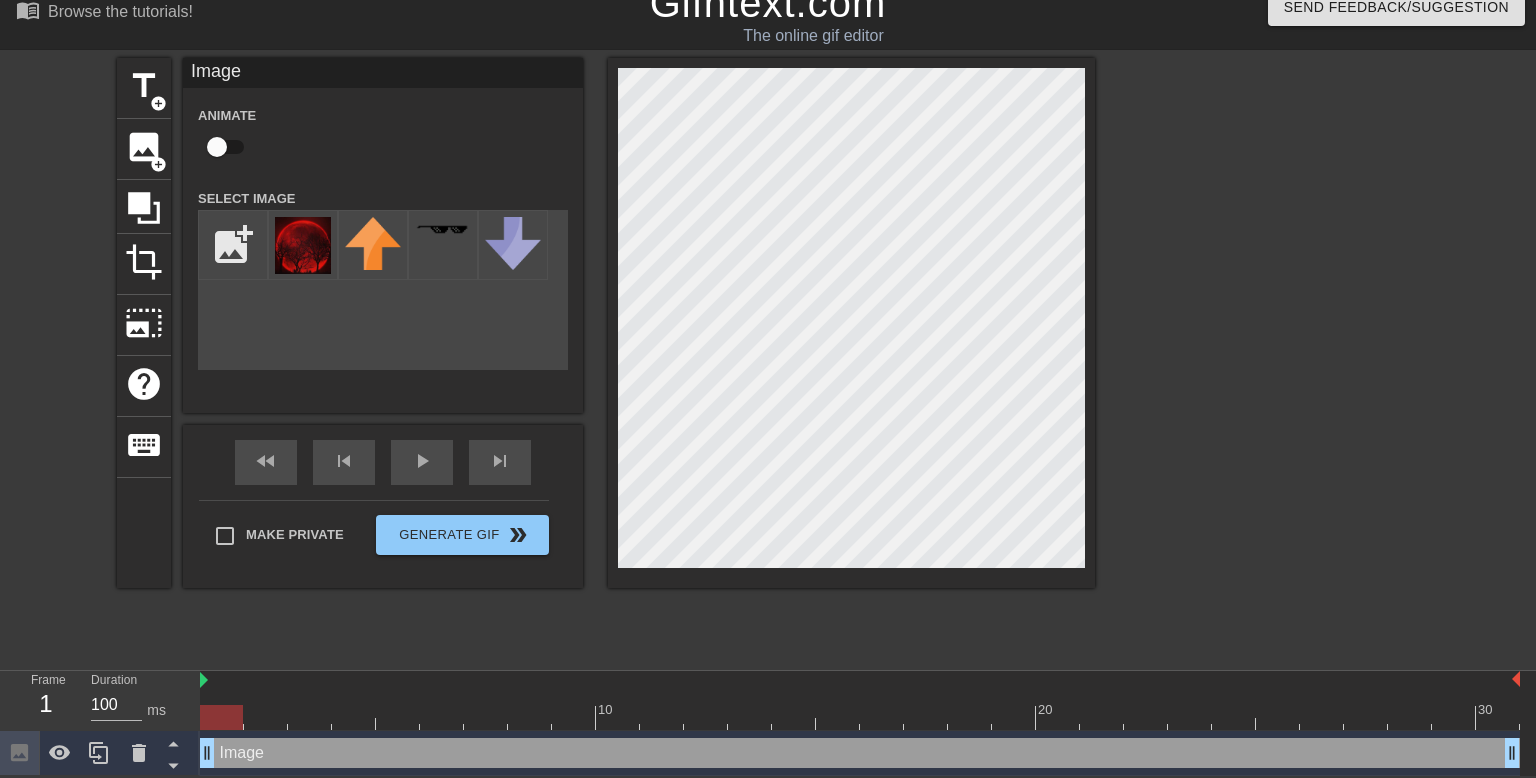 click on "add_photo_alternate" at bounding box center (383, 290) 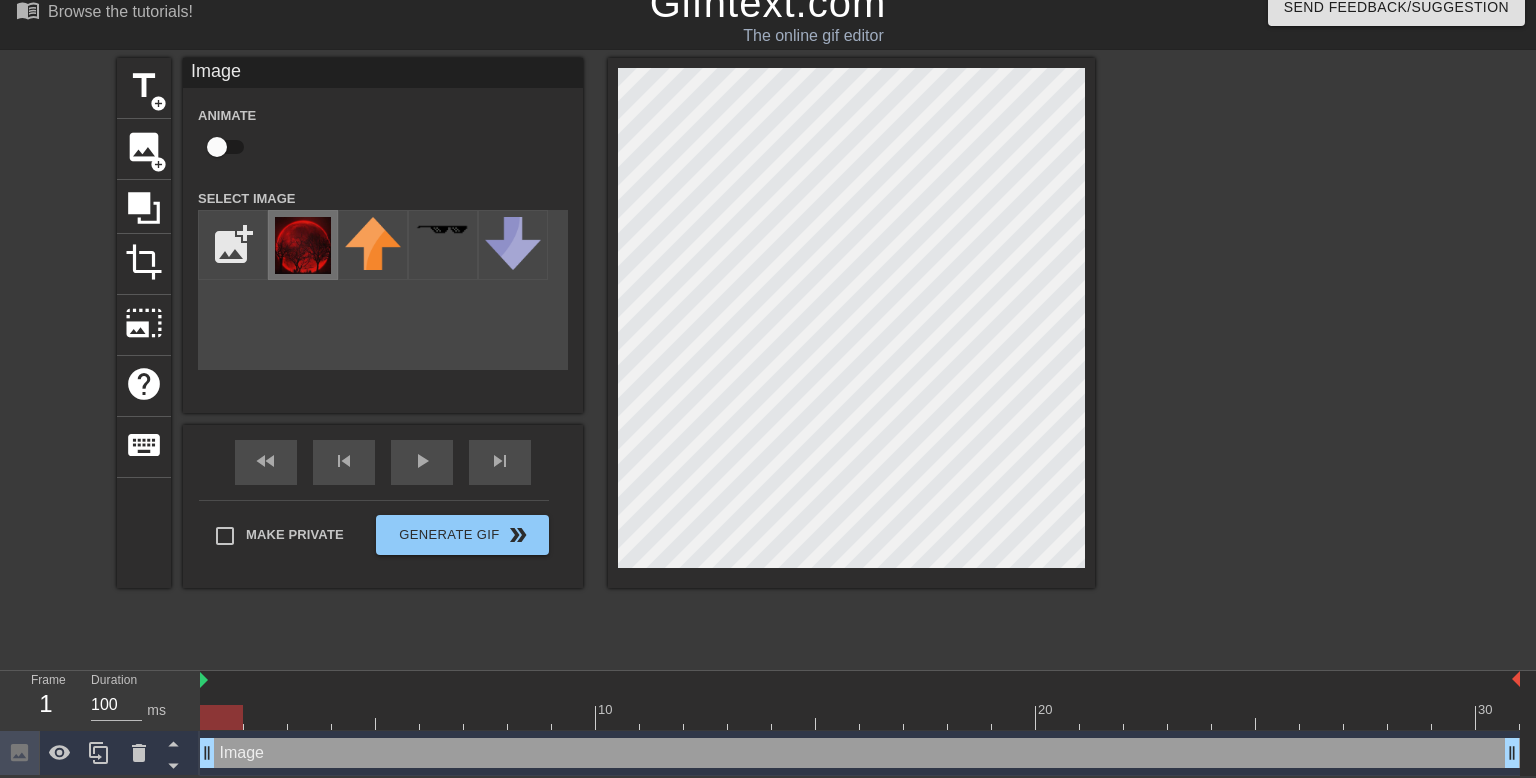 click at bounding box center [303, 245] 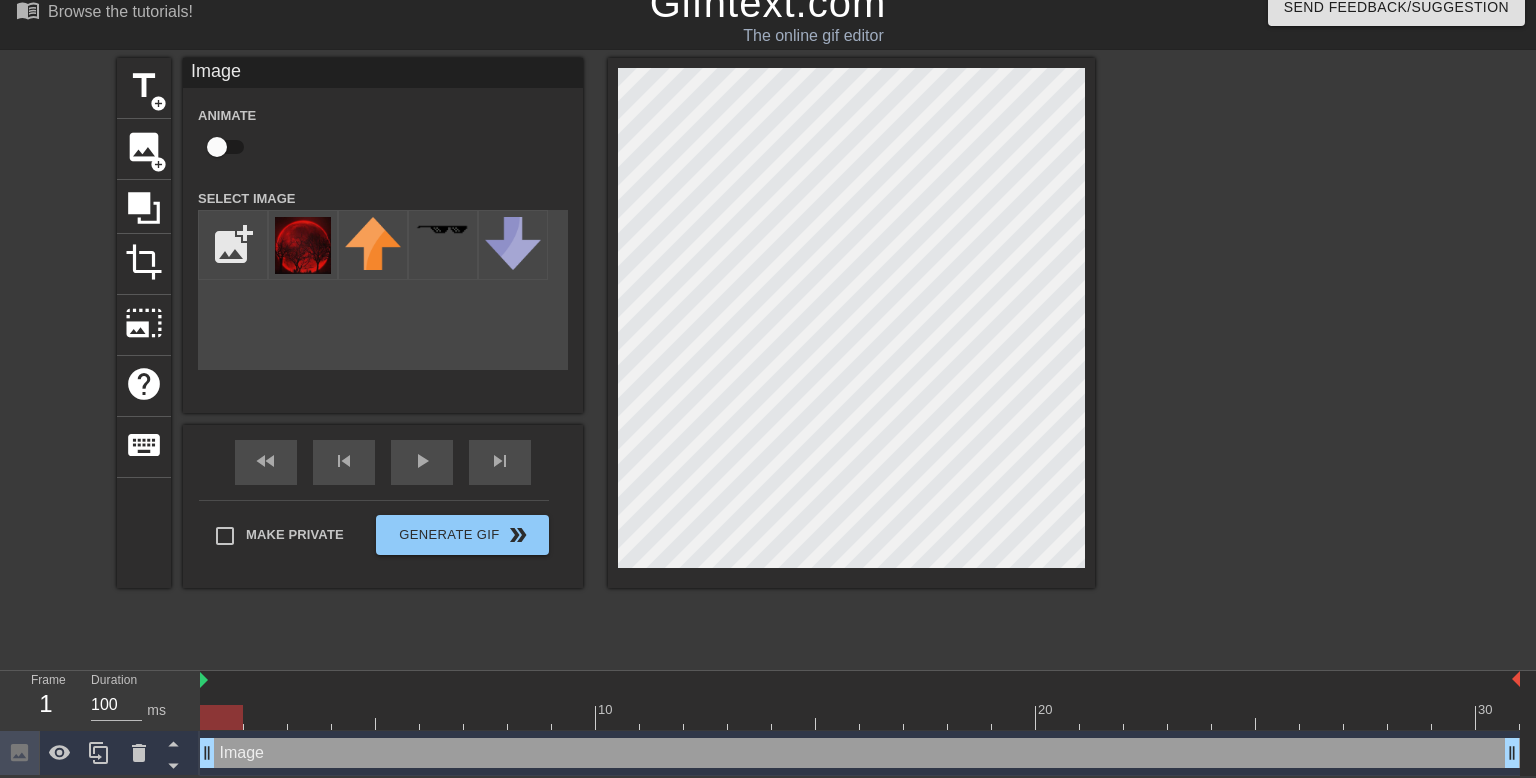click at bounding box center [217, 147] 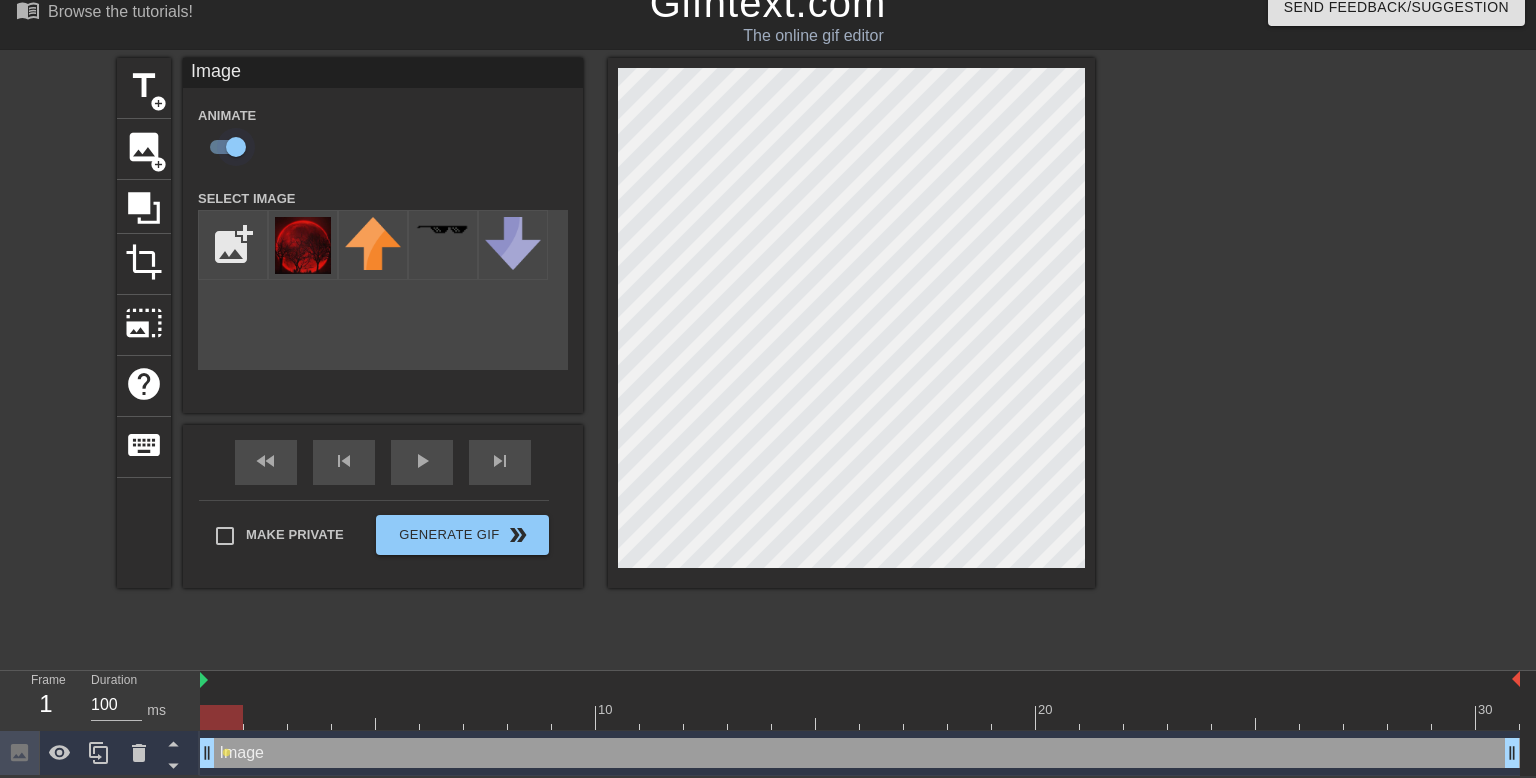 click at bounding box center (236, 147) 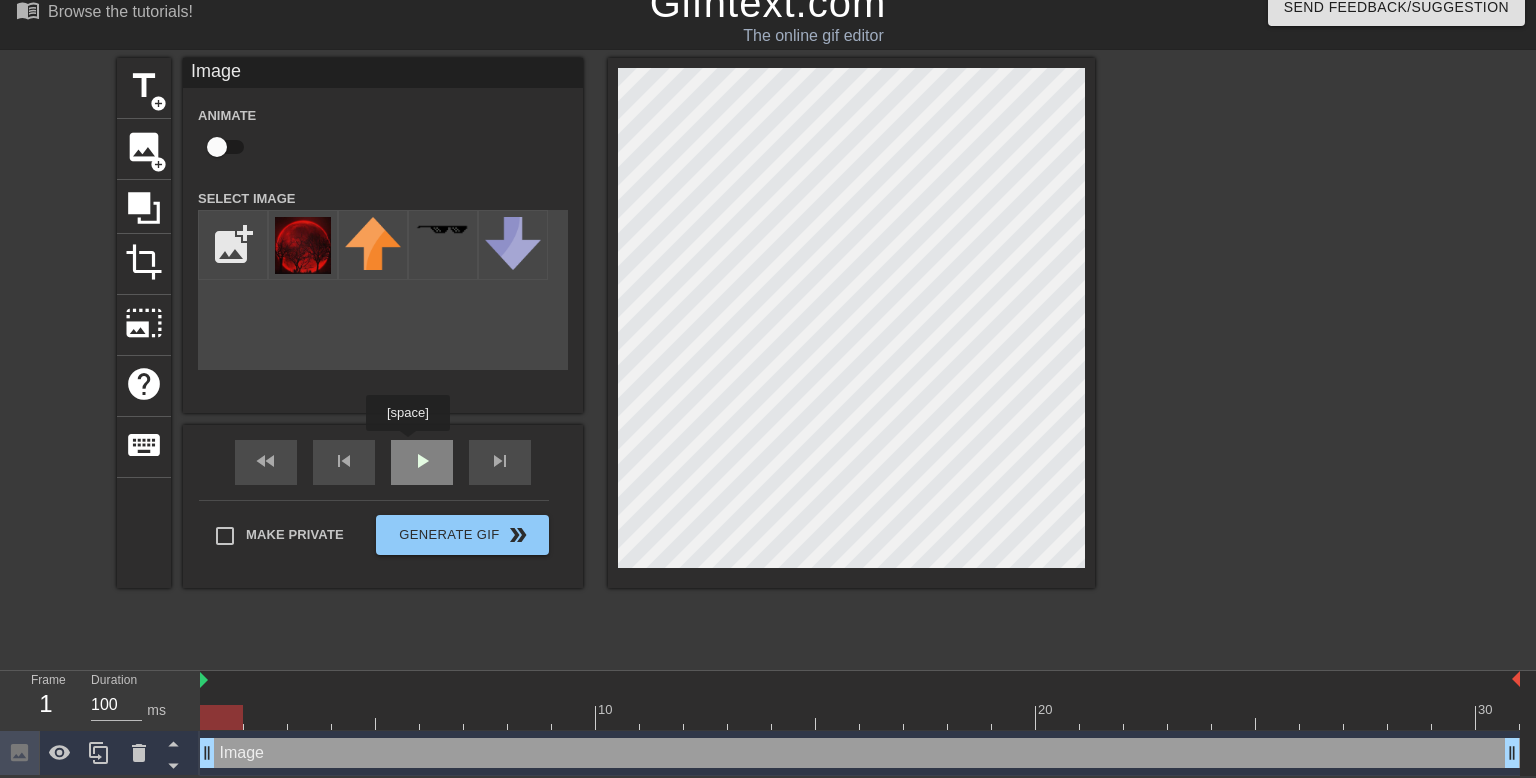 click on "play_arrow" at bounding box center [422, 462] 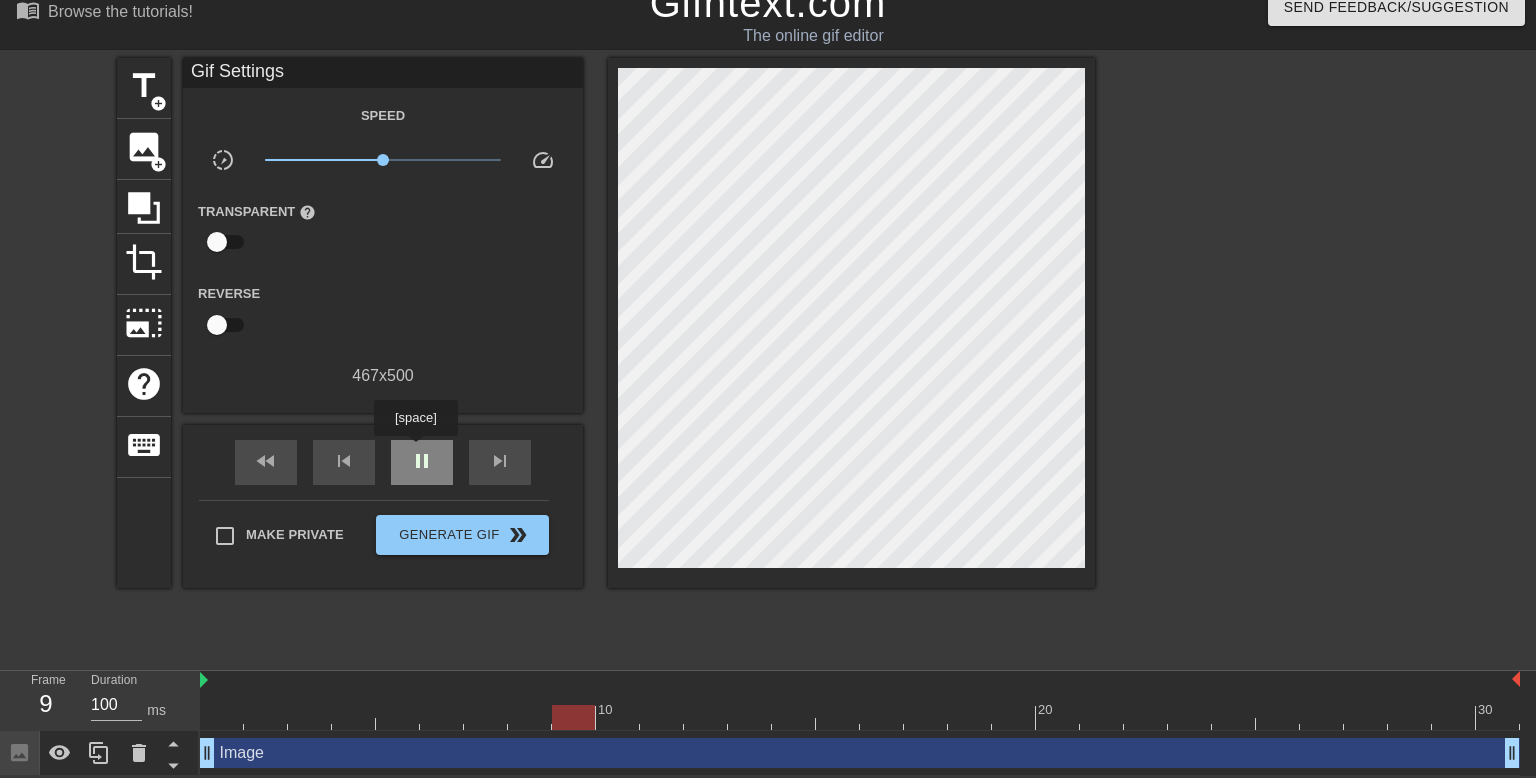 click on "pause" at bounding box center (422, 461) 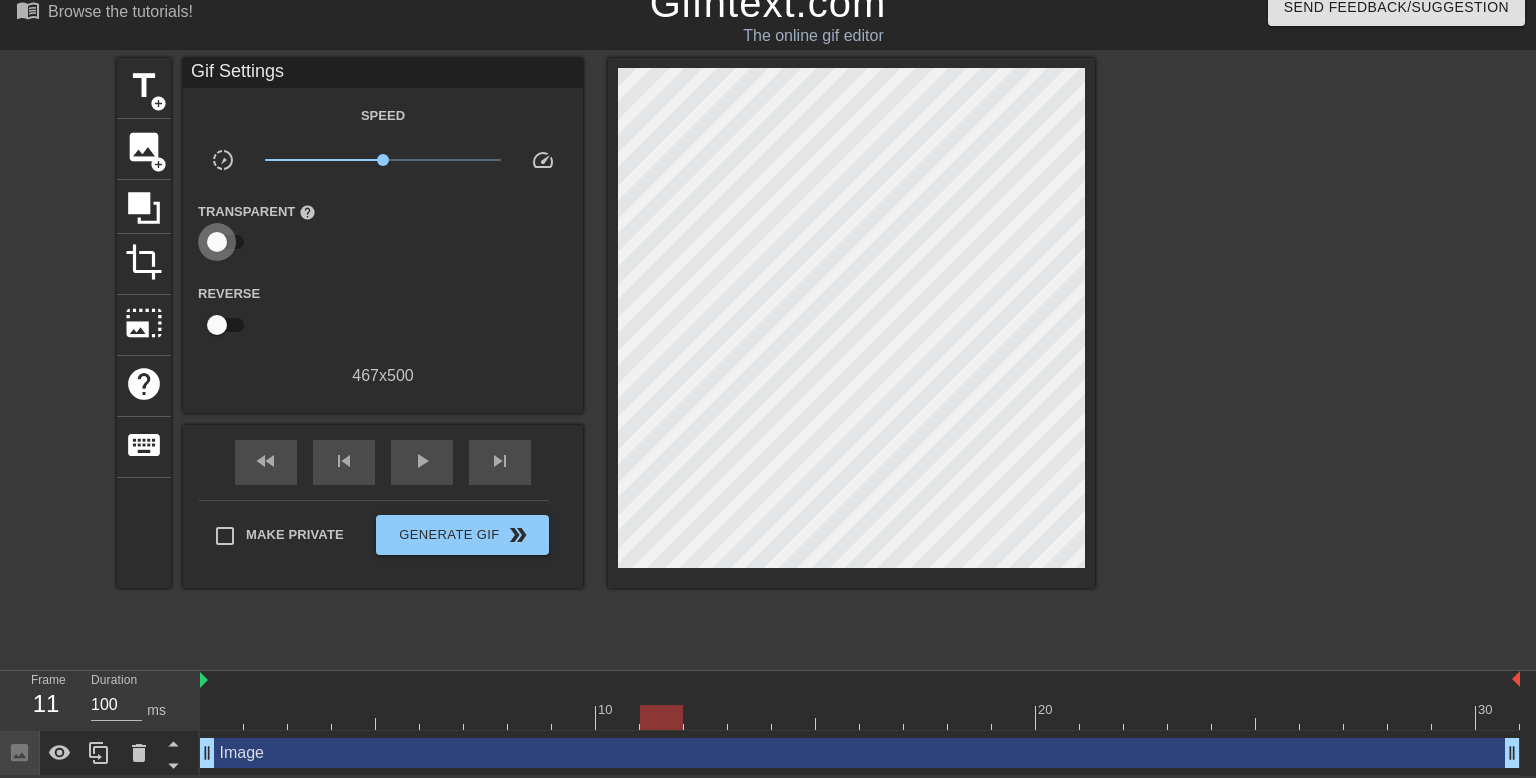 click at bounding box center (217, 242) 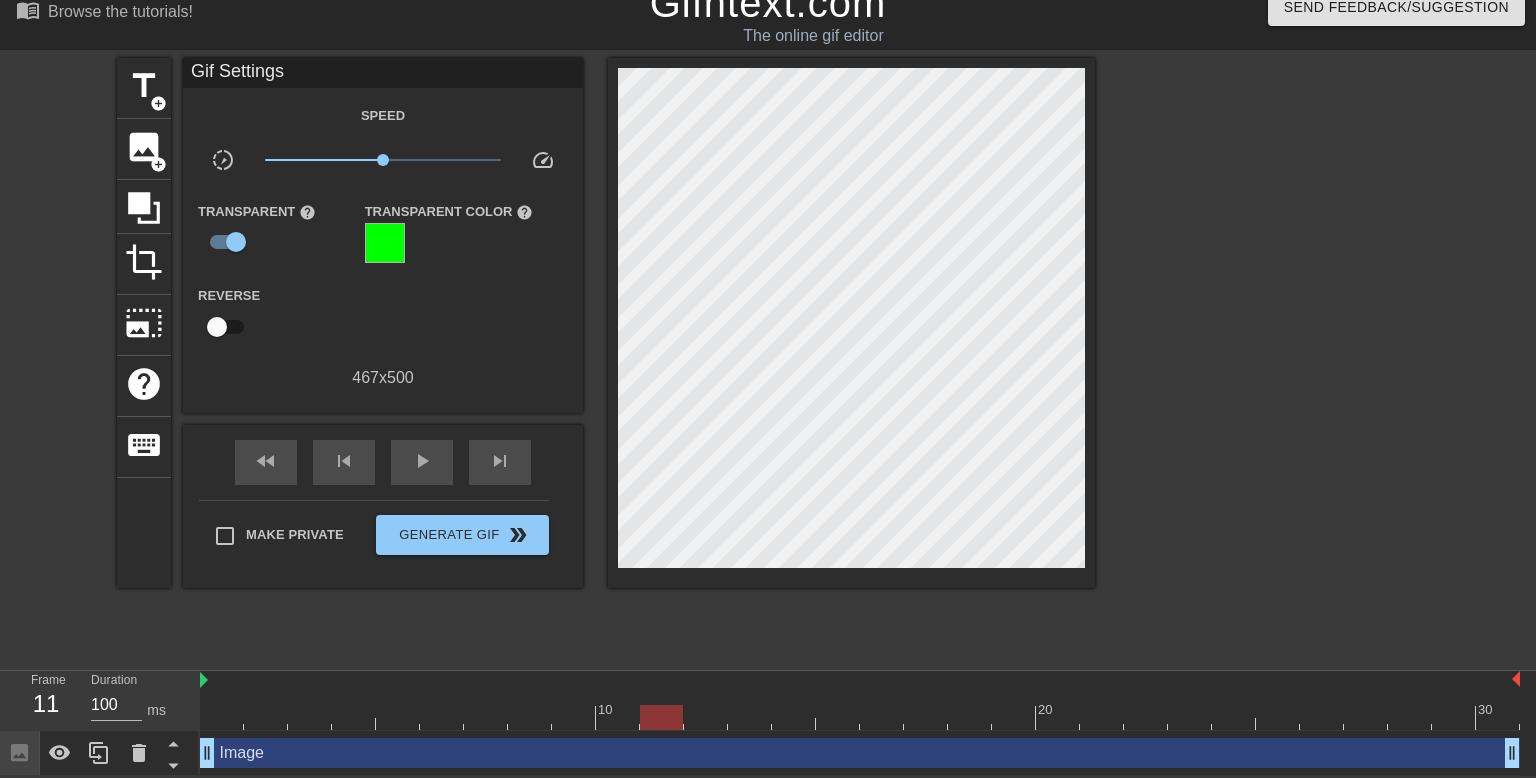 click at bounding box center [385, 243] 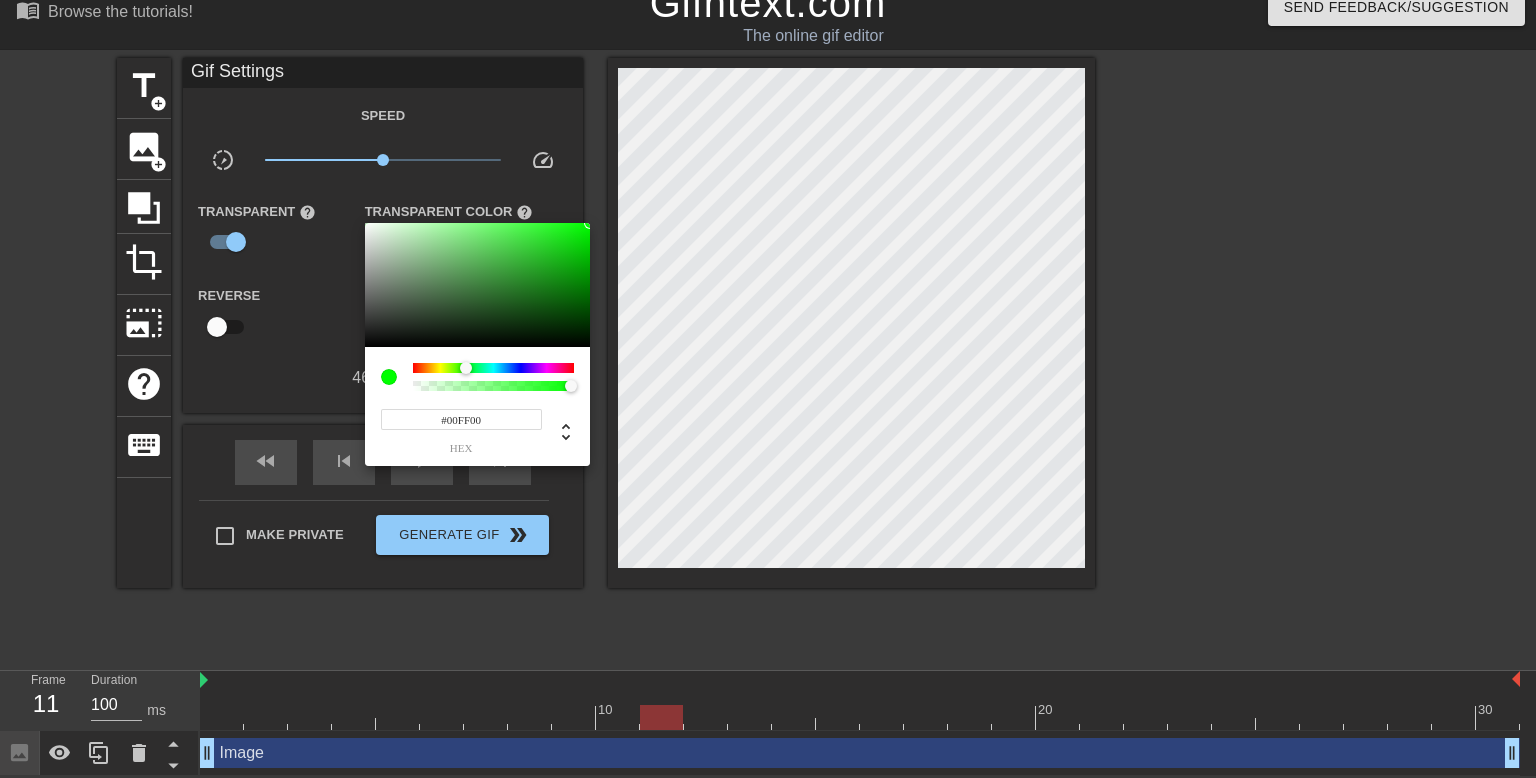 click at bounding box center [768, 389] 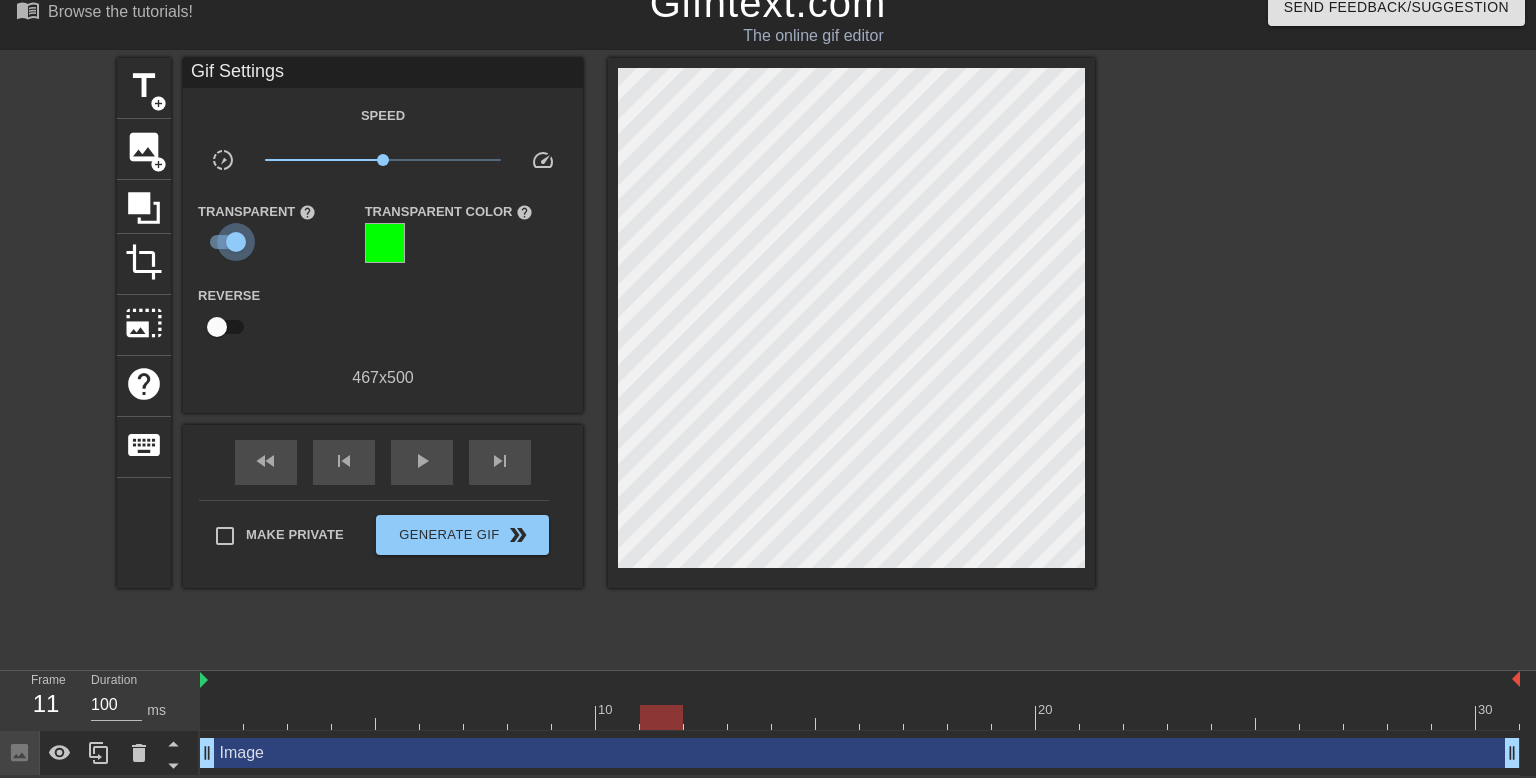 click at bounding box center (236, 242) 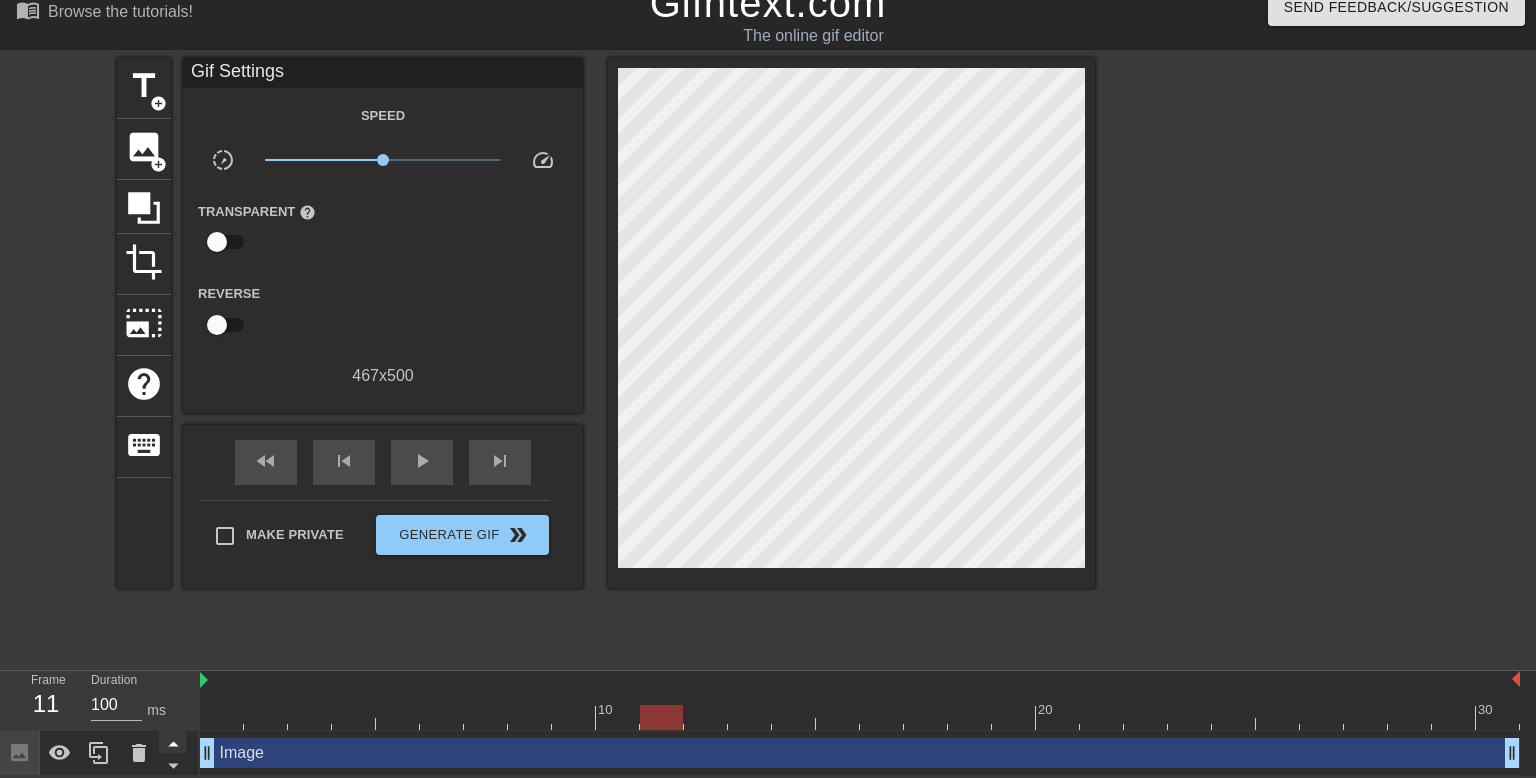 click 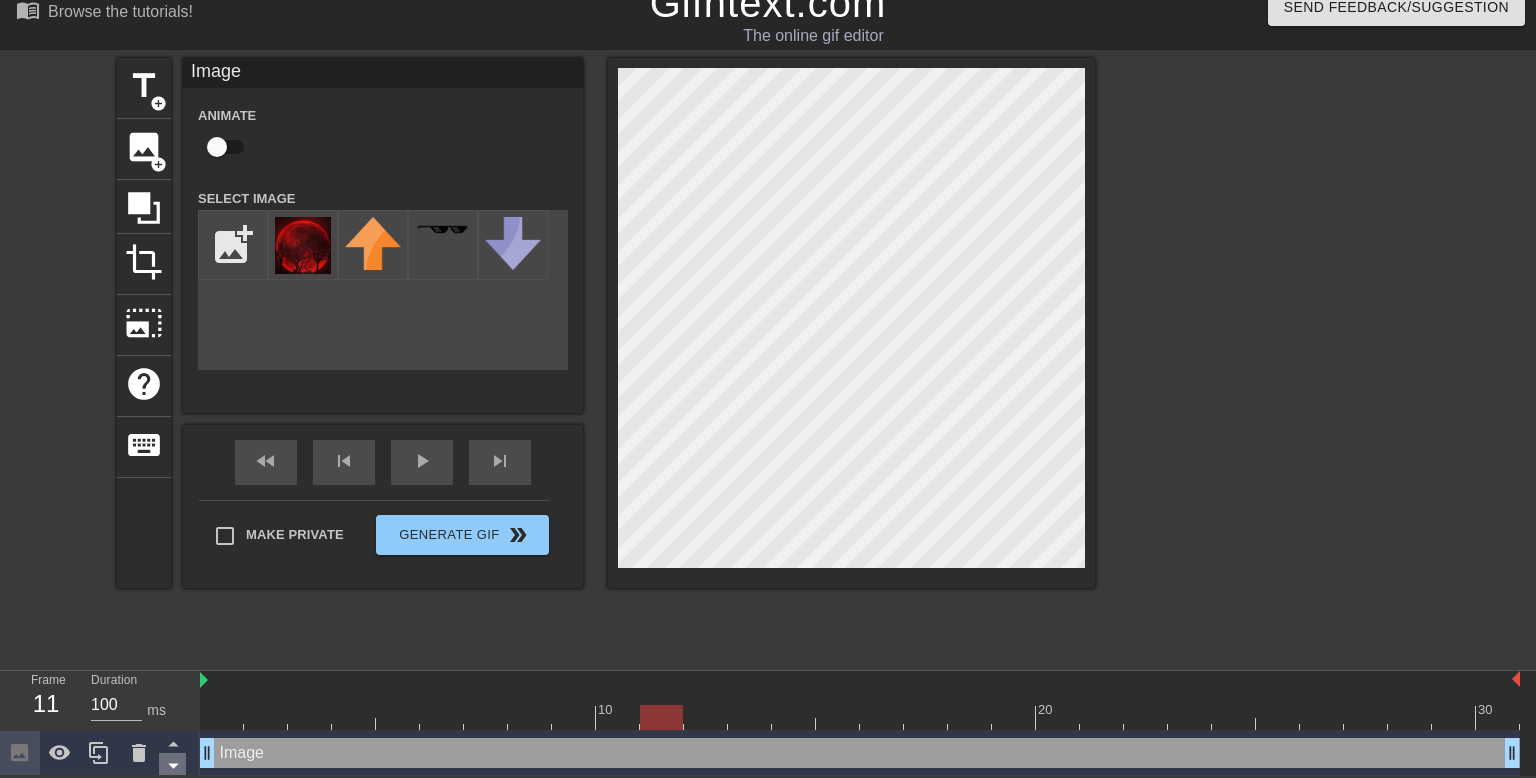 click 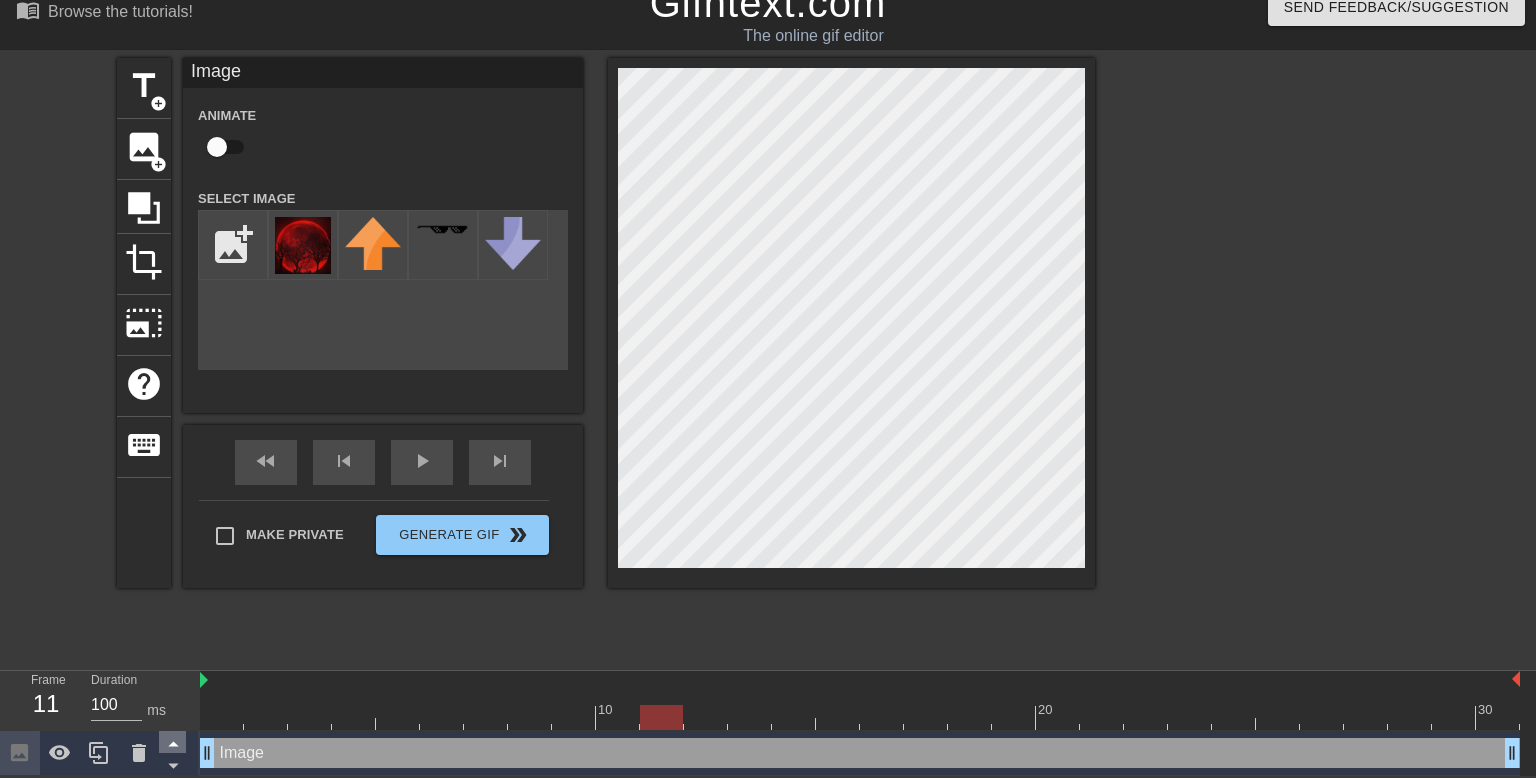 click 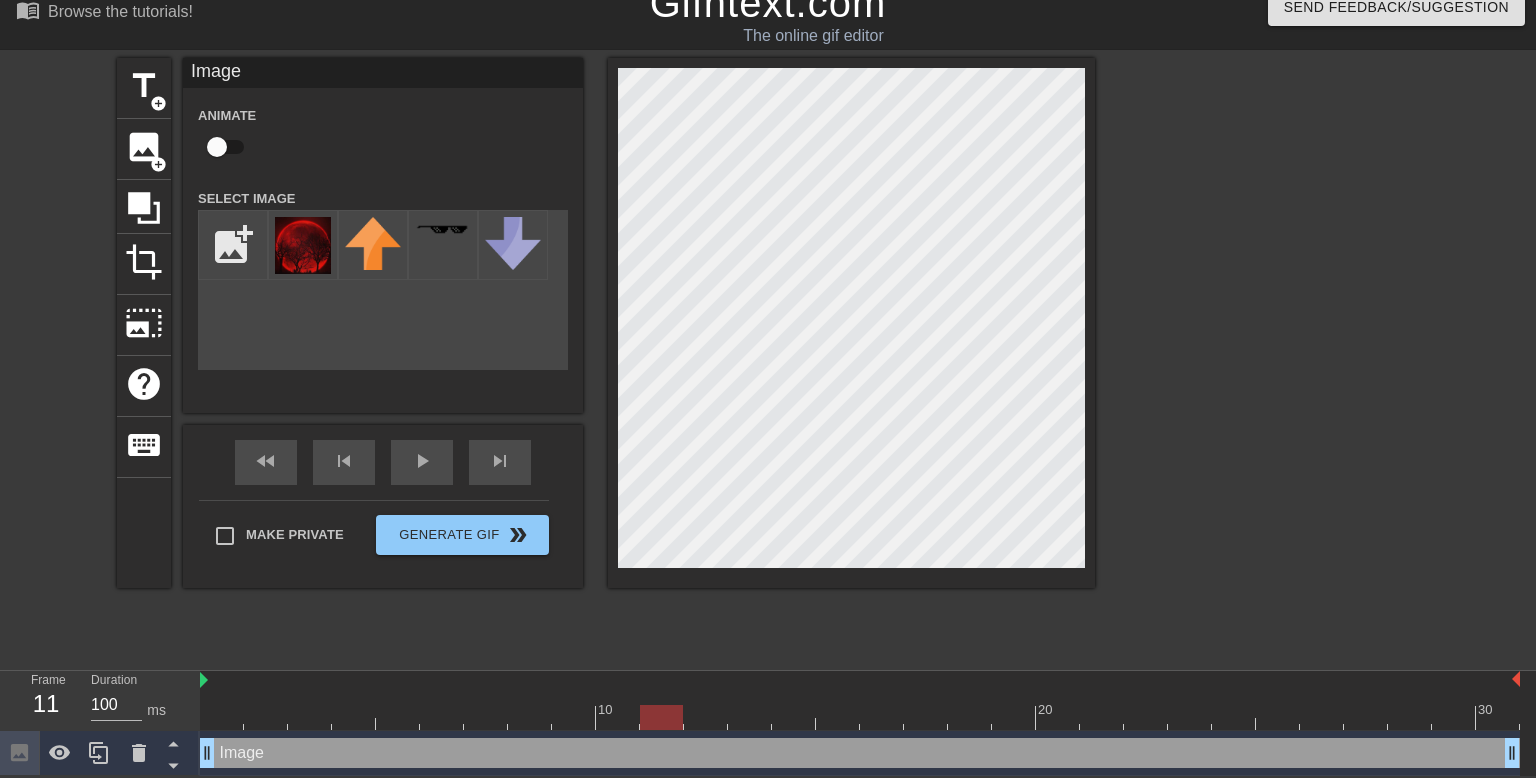 click on "Image drag_handle drag_handle" at bounding box center (860, 753) 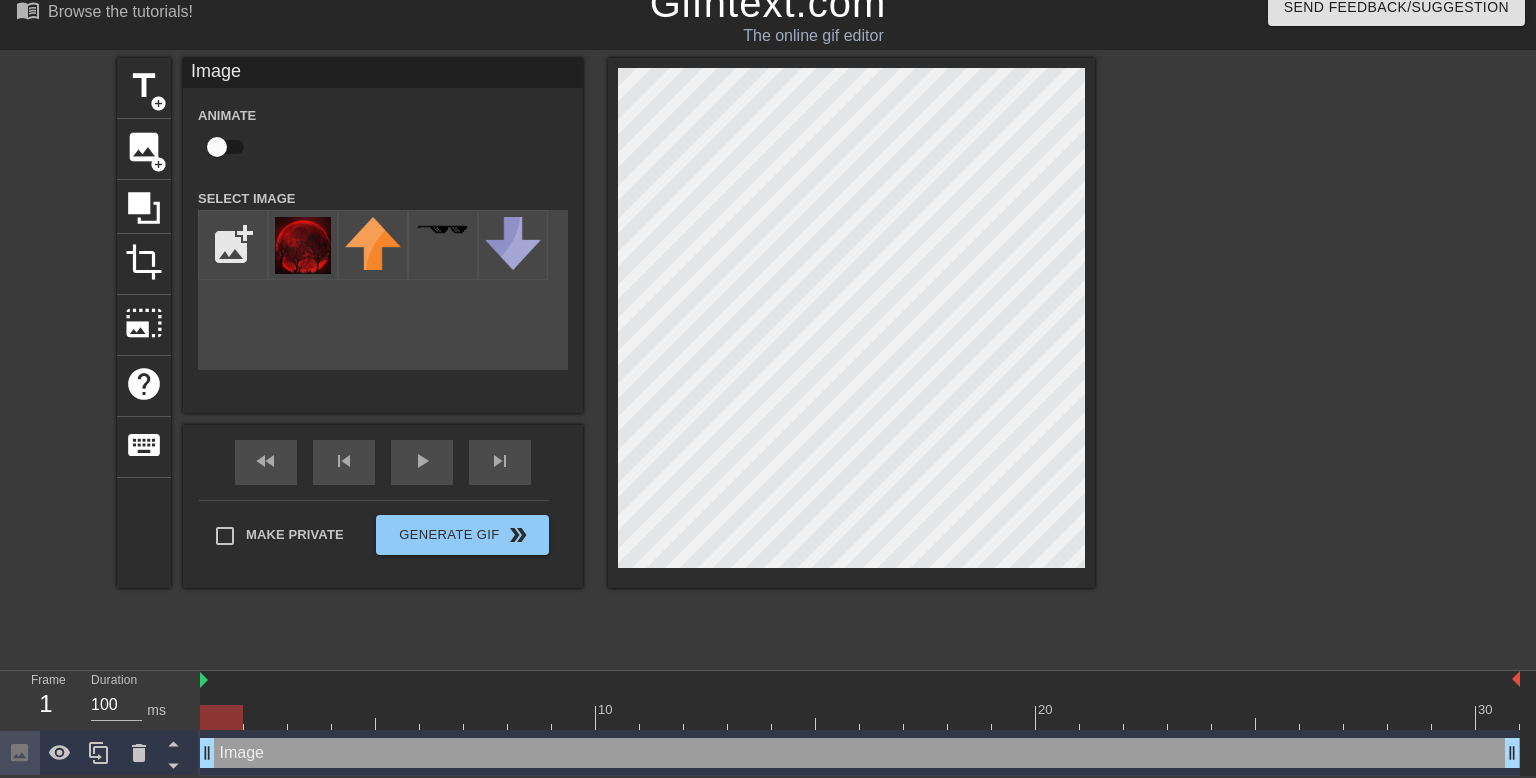 drag, startPoint x: 536, startPoint y: 754, endPoint x: 527, endPoint y: 671, distance: 83.48653 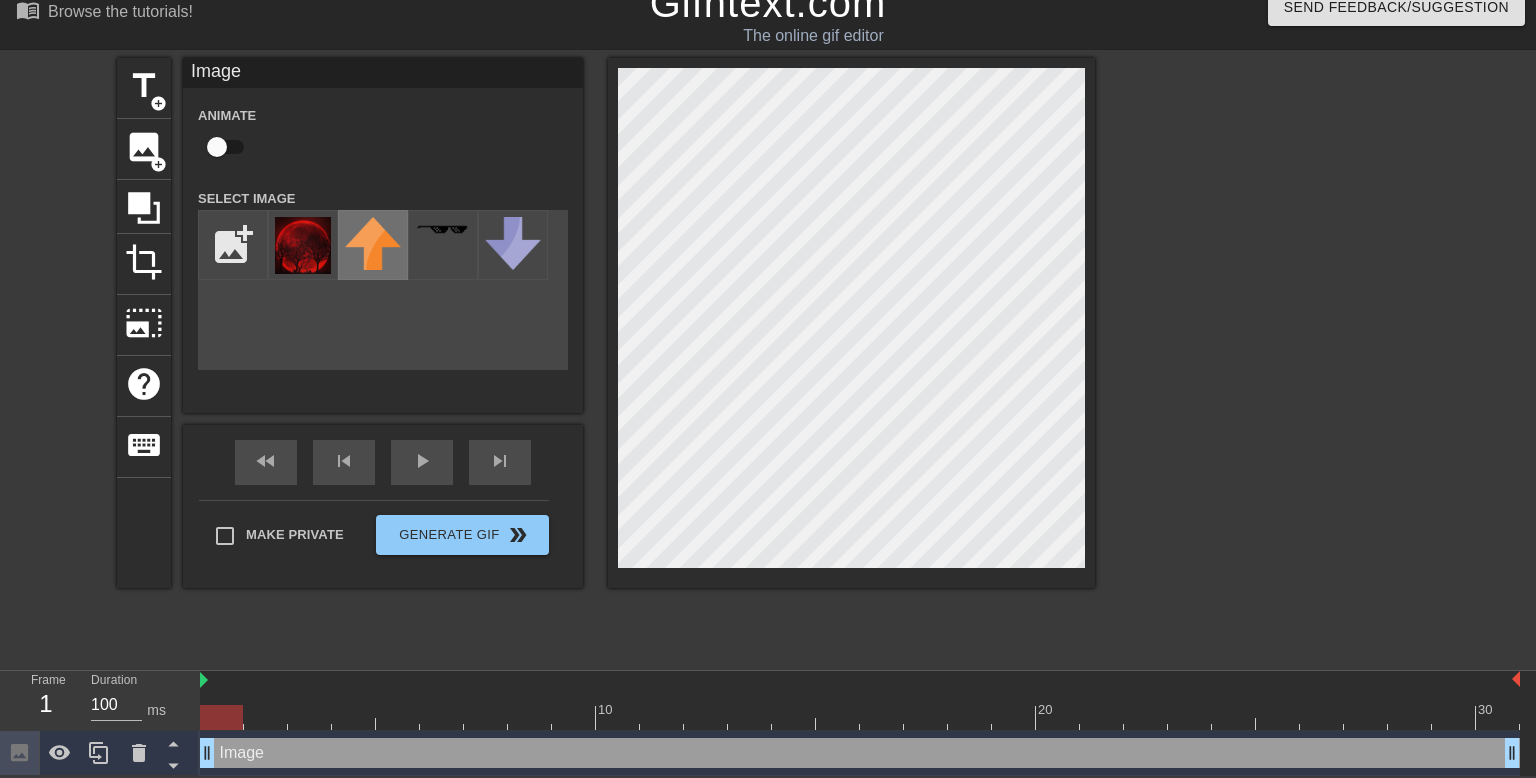 click at bounding box center [373, 243] 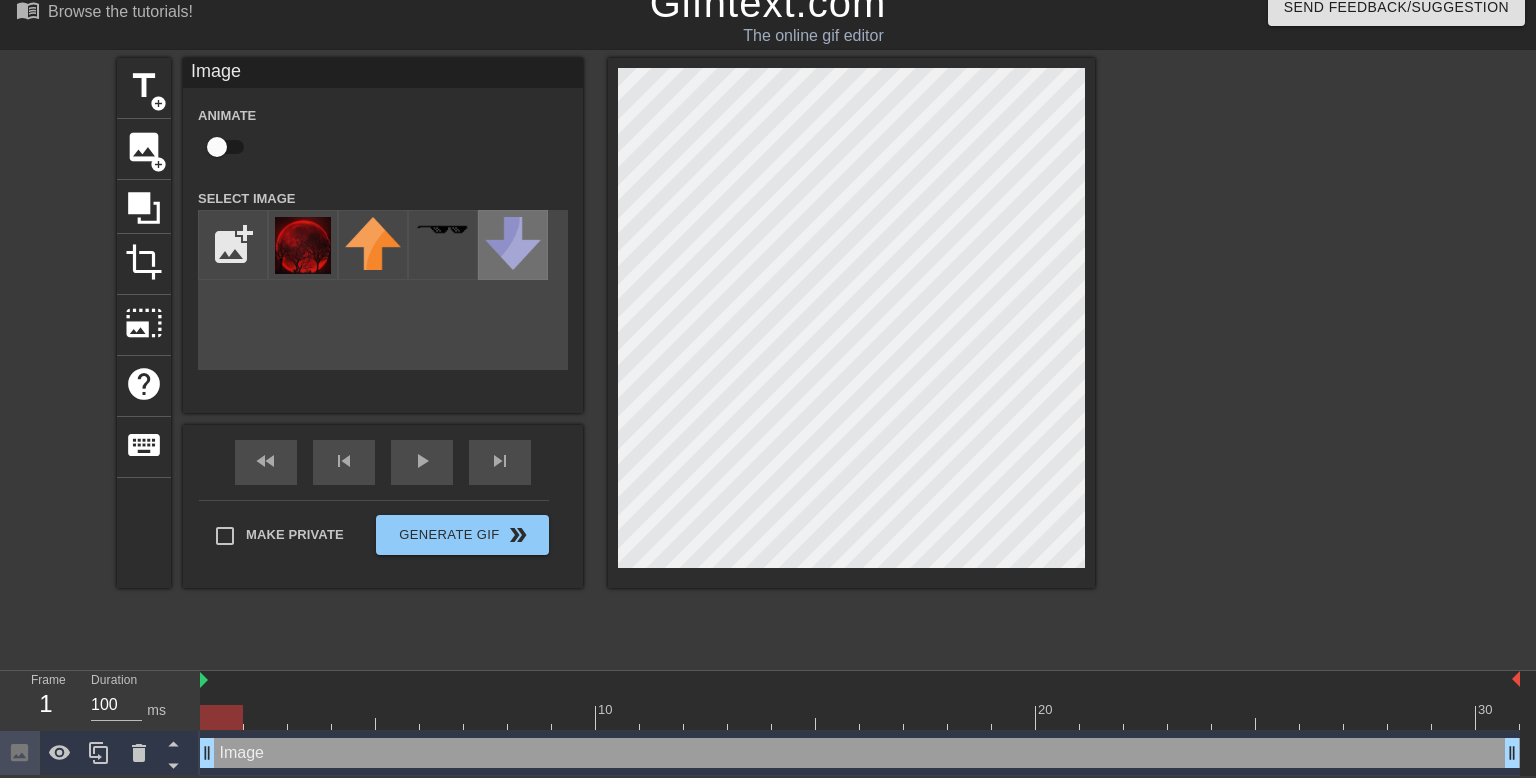 click at bounding box center [513, 243] 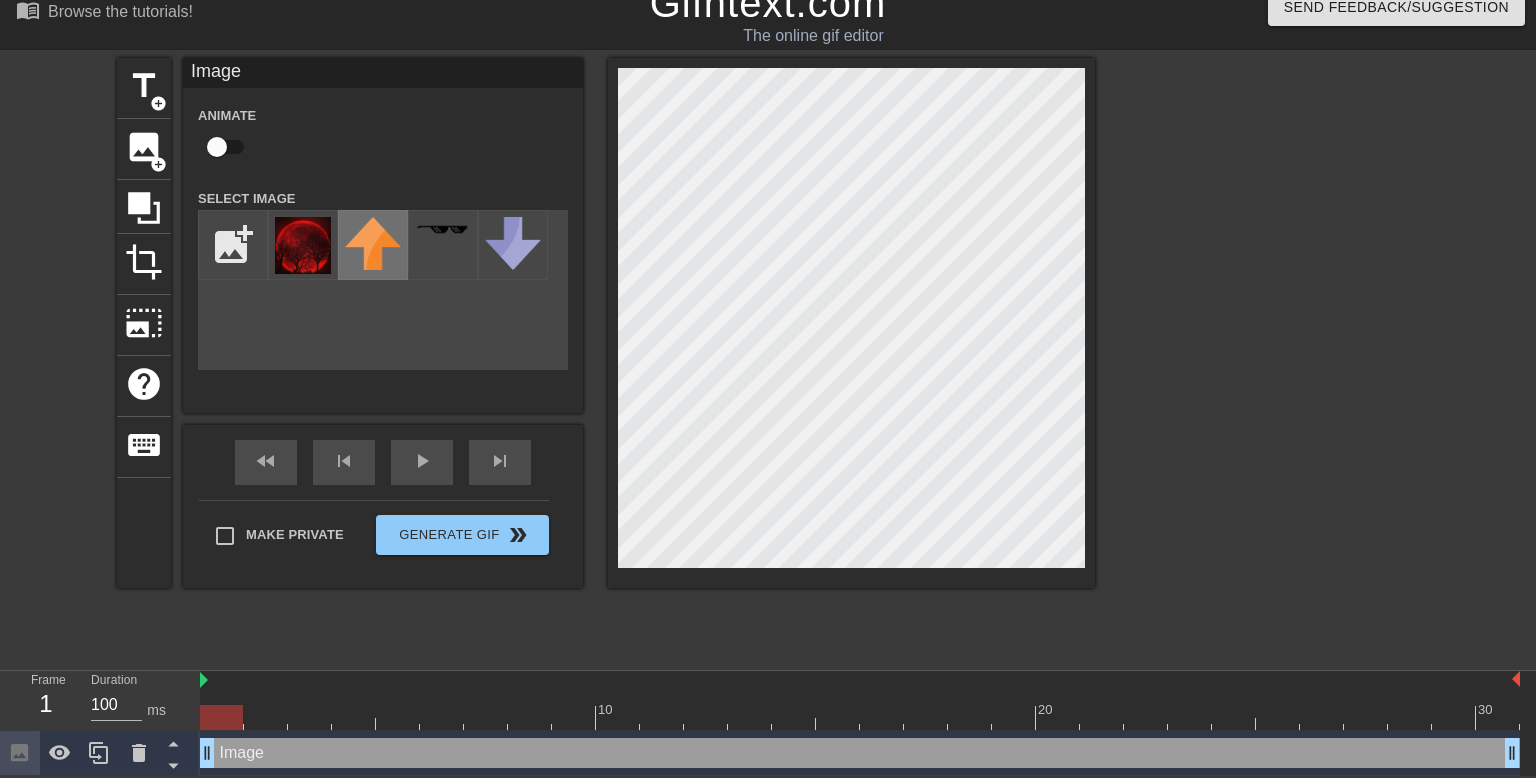 click at bounding box center (373, 243) 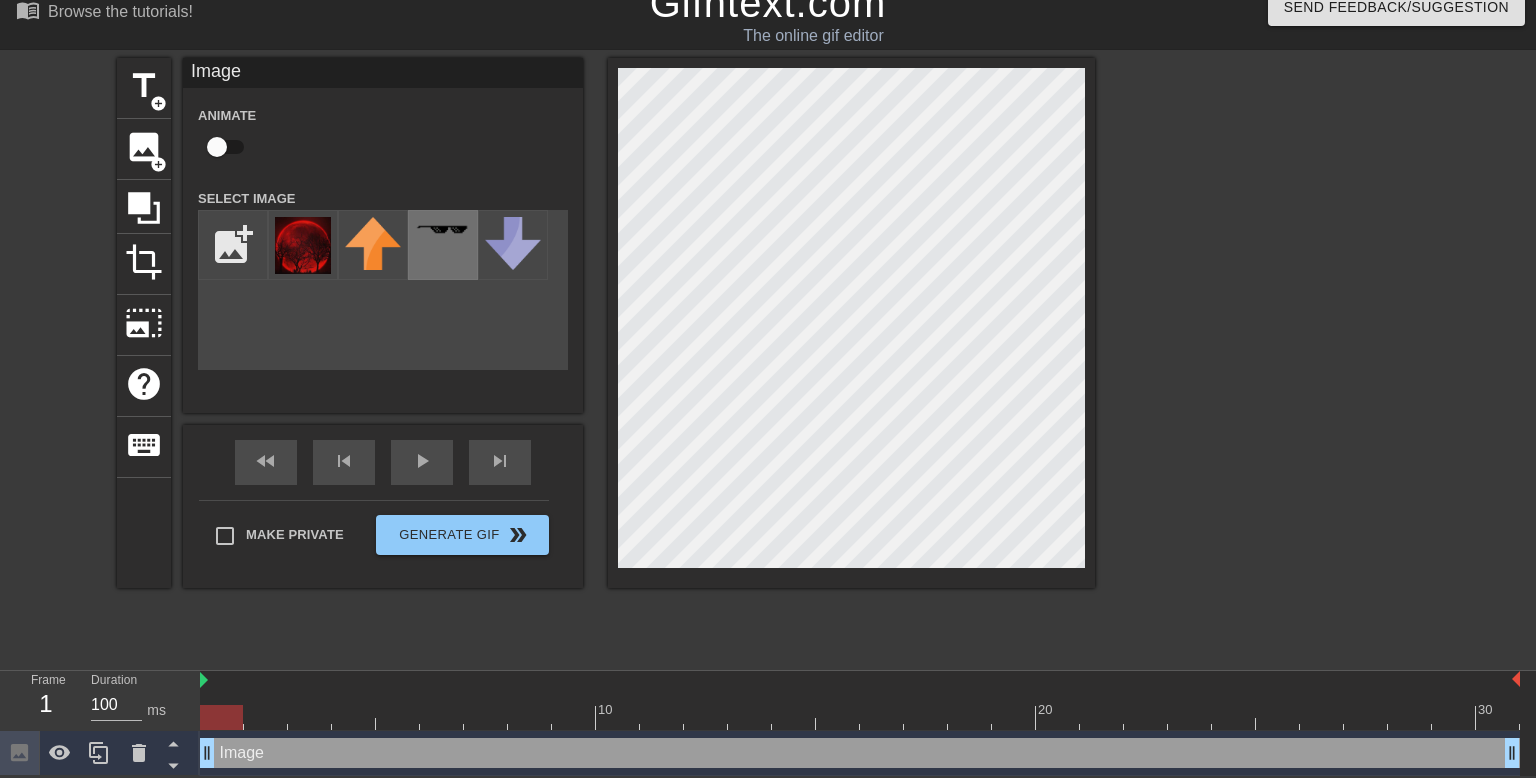 click at bounding box center [443, 245] 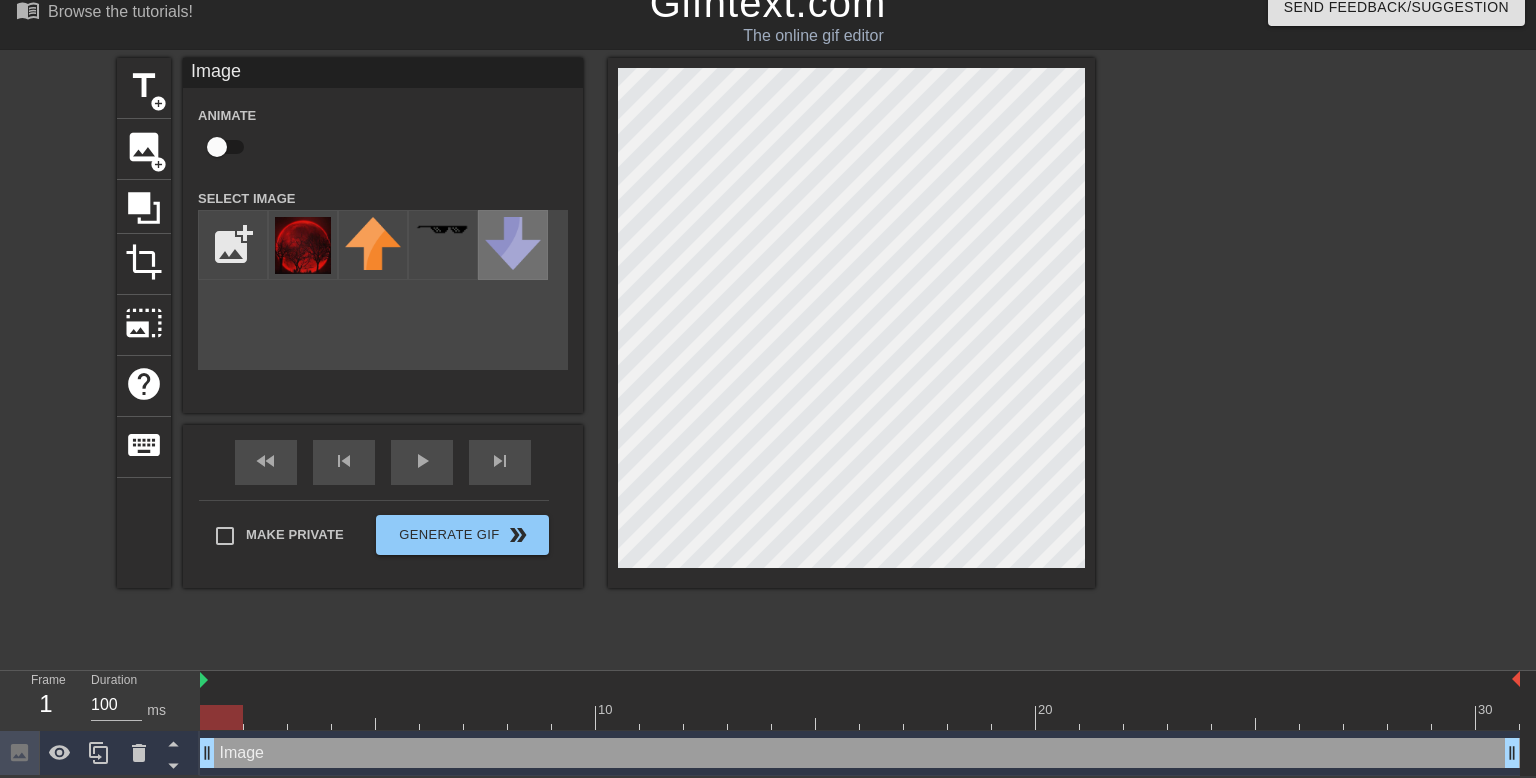click at bounding box center (513, 243) 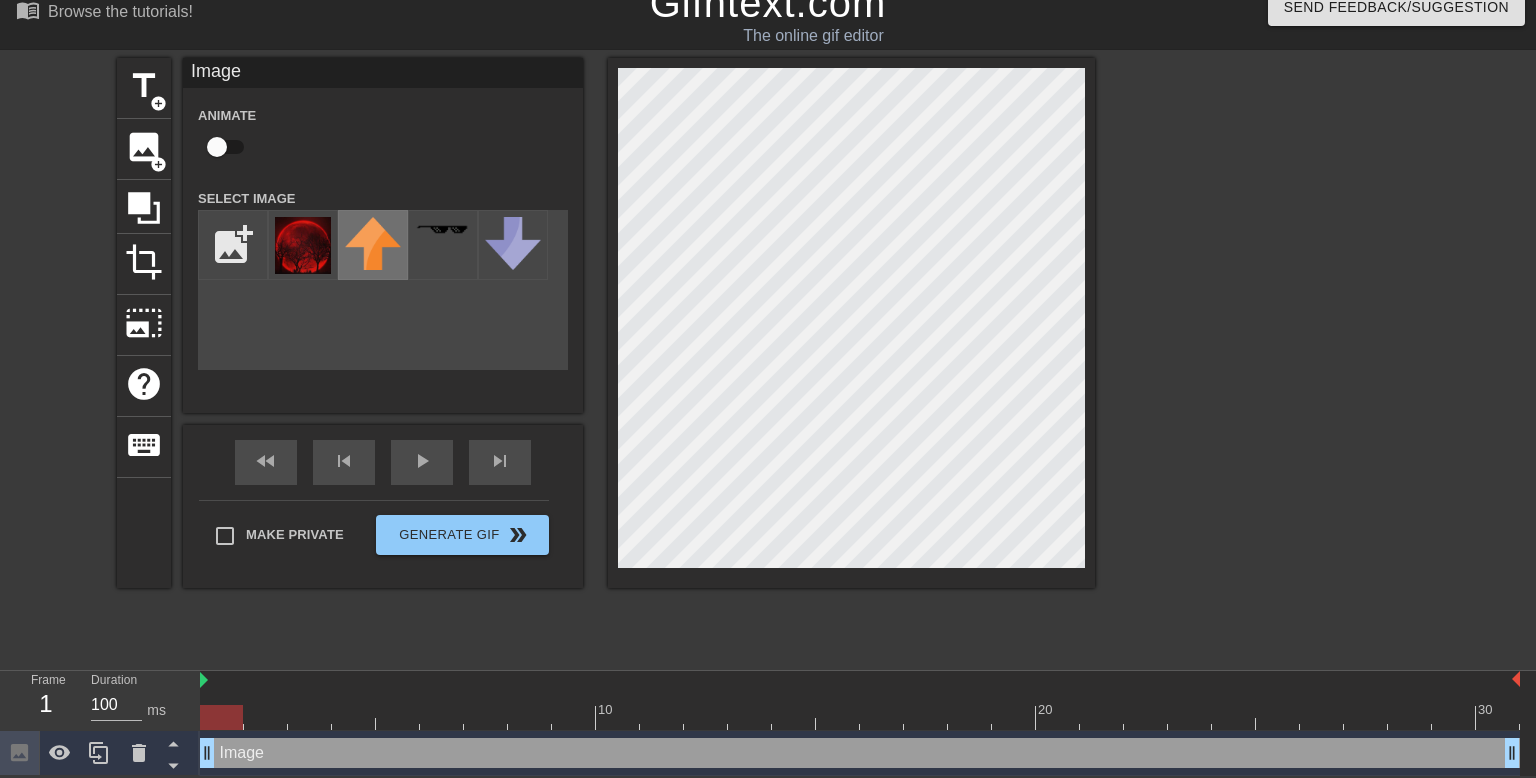 click at bounding box center (373, 243) 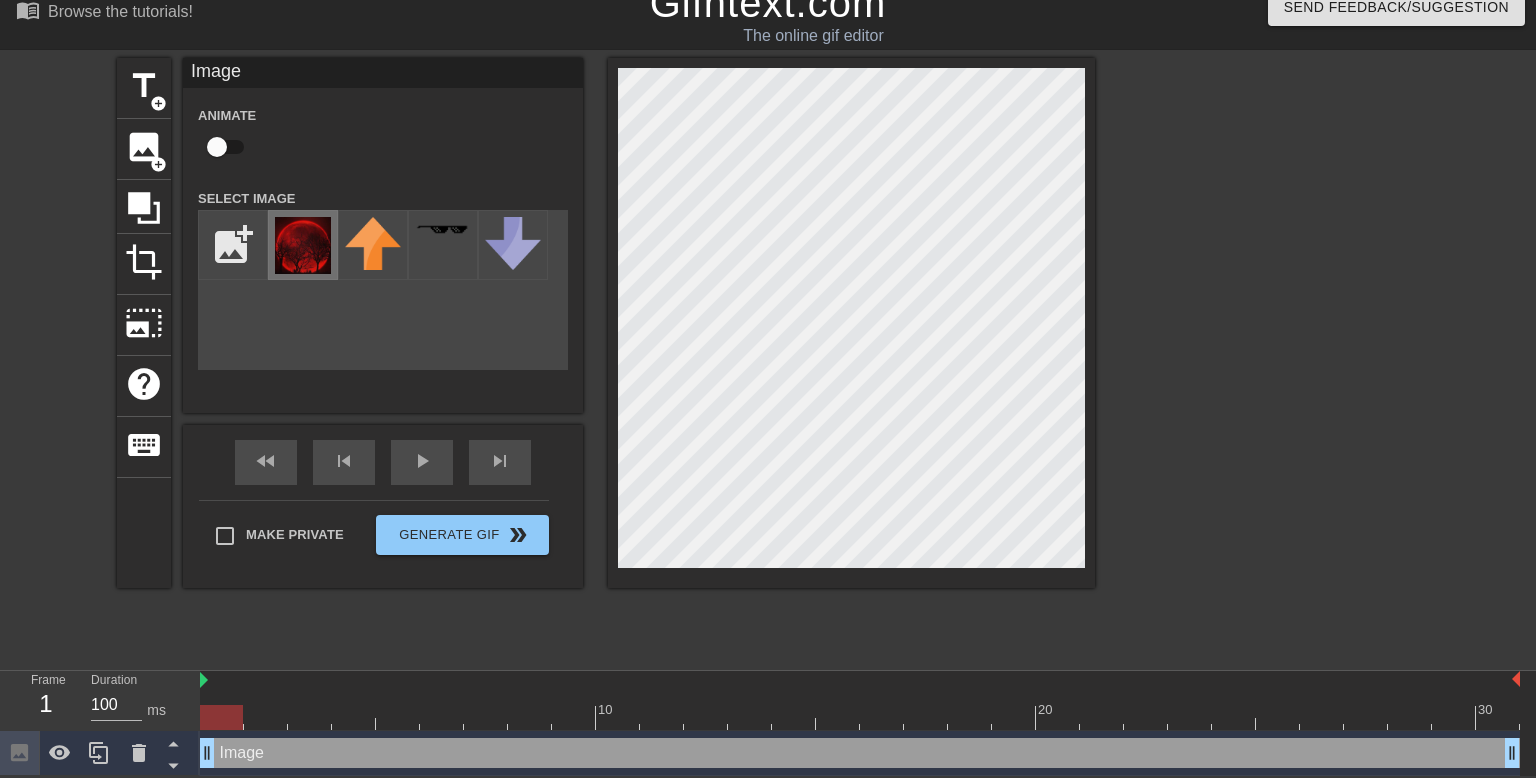 click at bounding box center [303, 245] 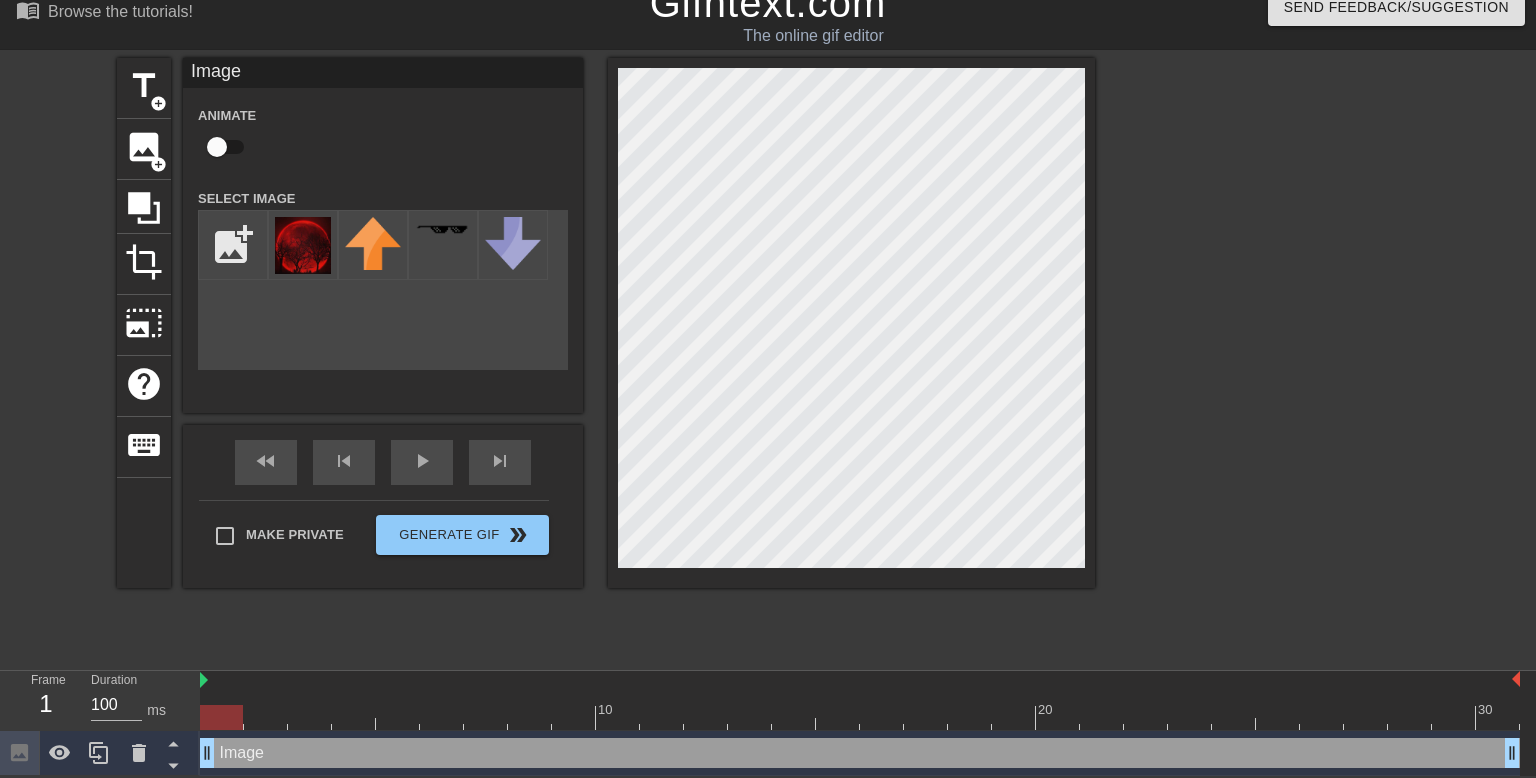 click on "Image drag_handle drag_handle" at bounding box center [860, 753] 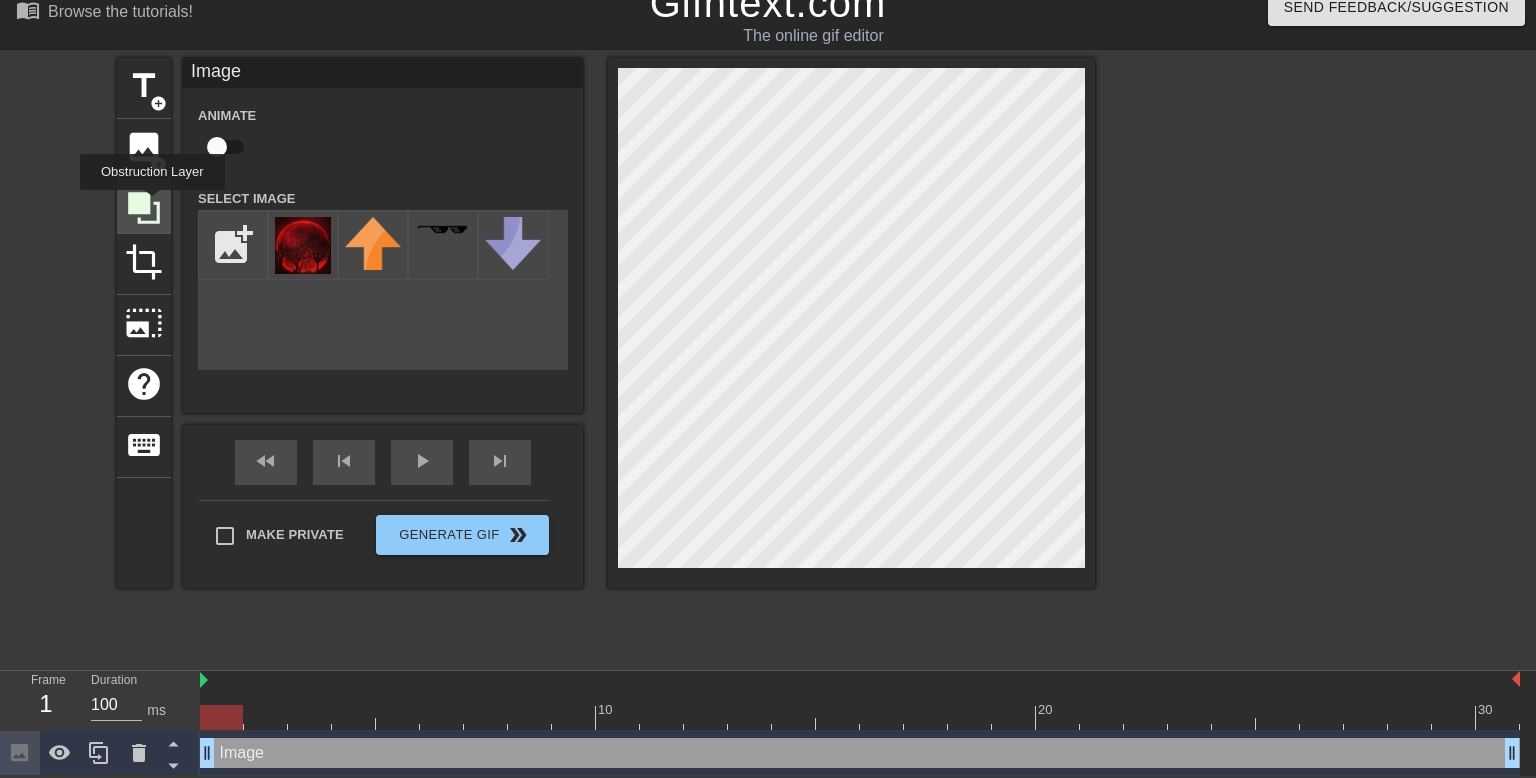 click 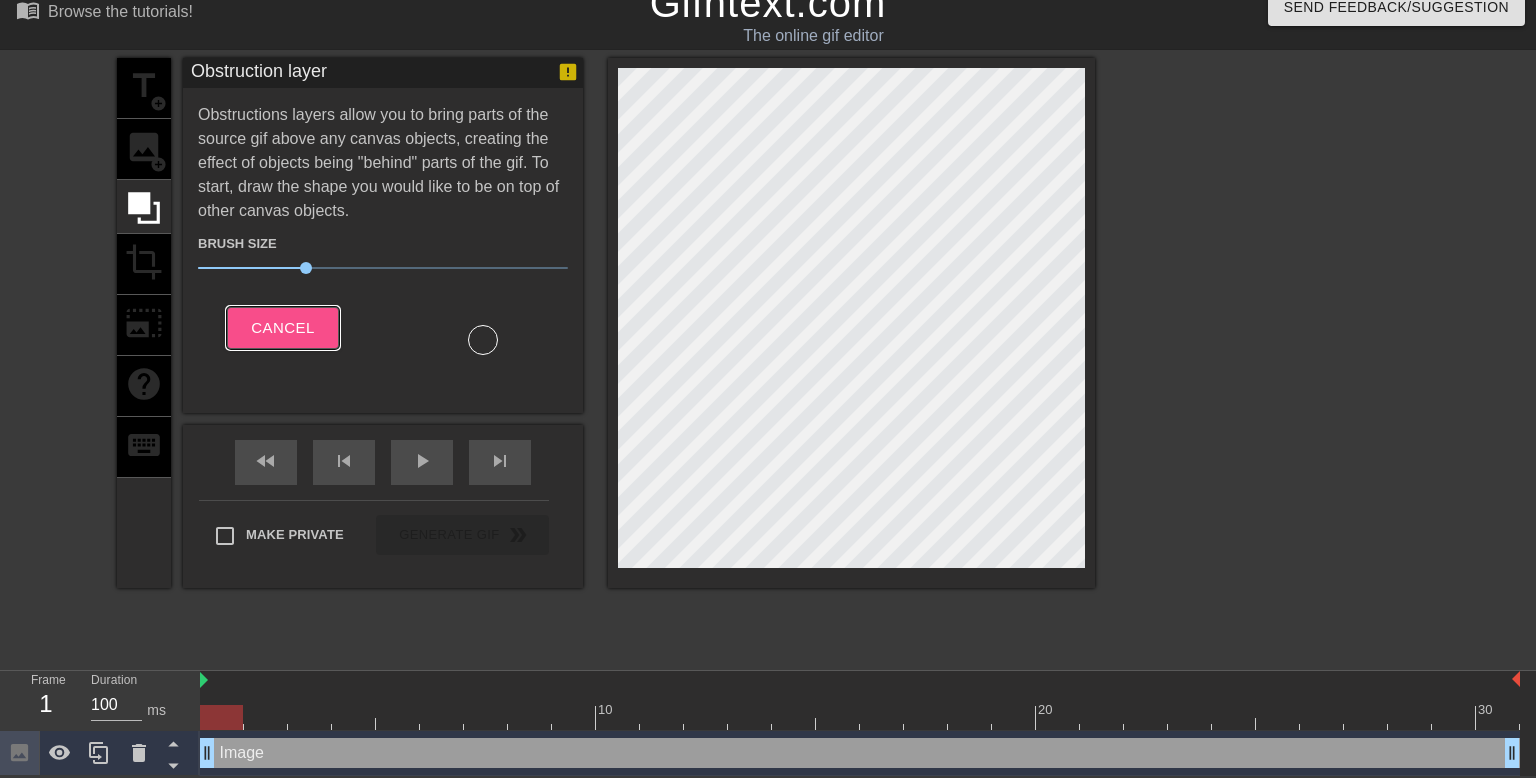 click on "Cancel" at bounding box center [282, 328] 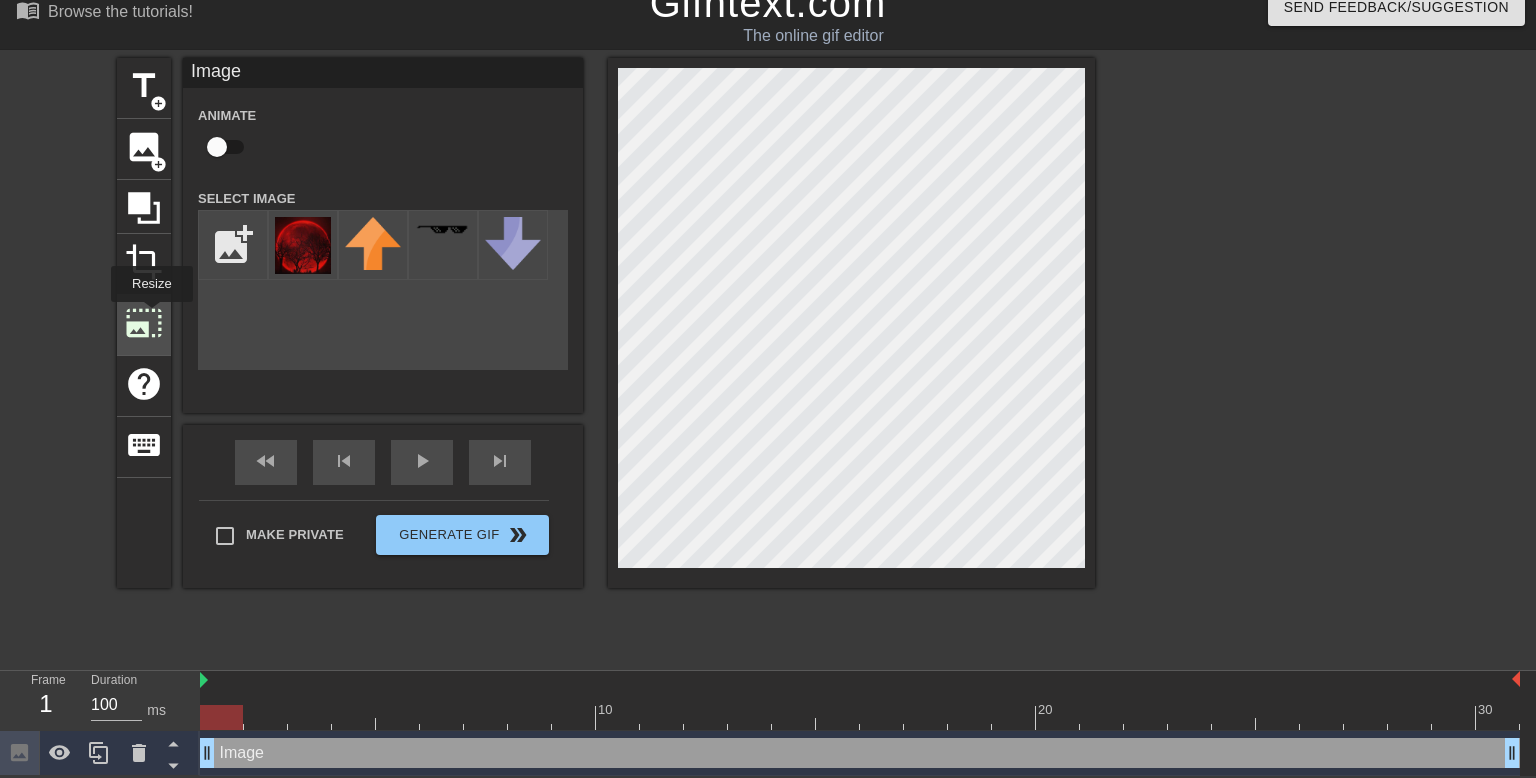 click on "photo_size_select_large" at bounding box center [144, 323] 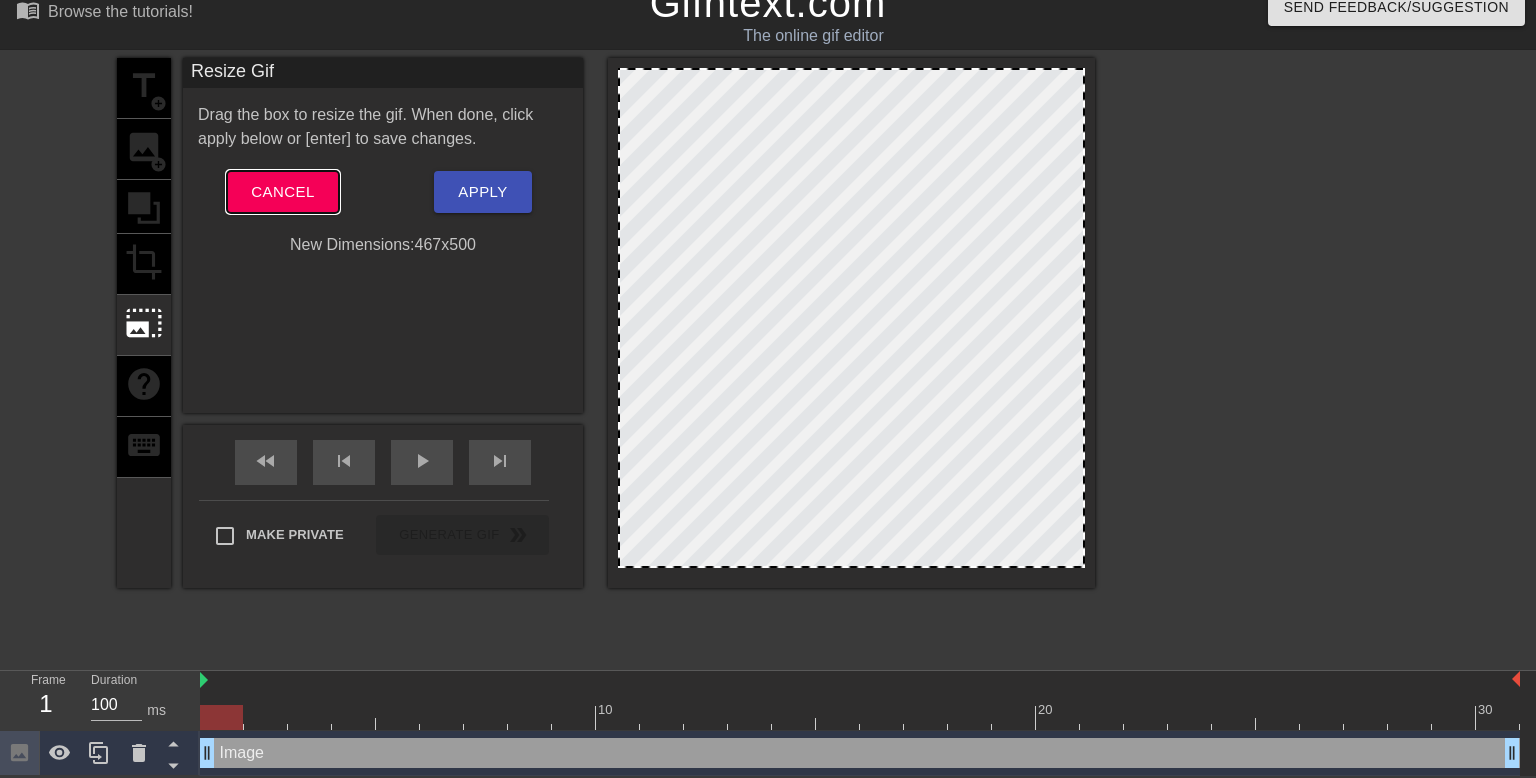 click on "Cancel" at bounding box center (282, 192) 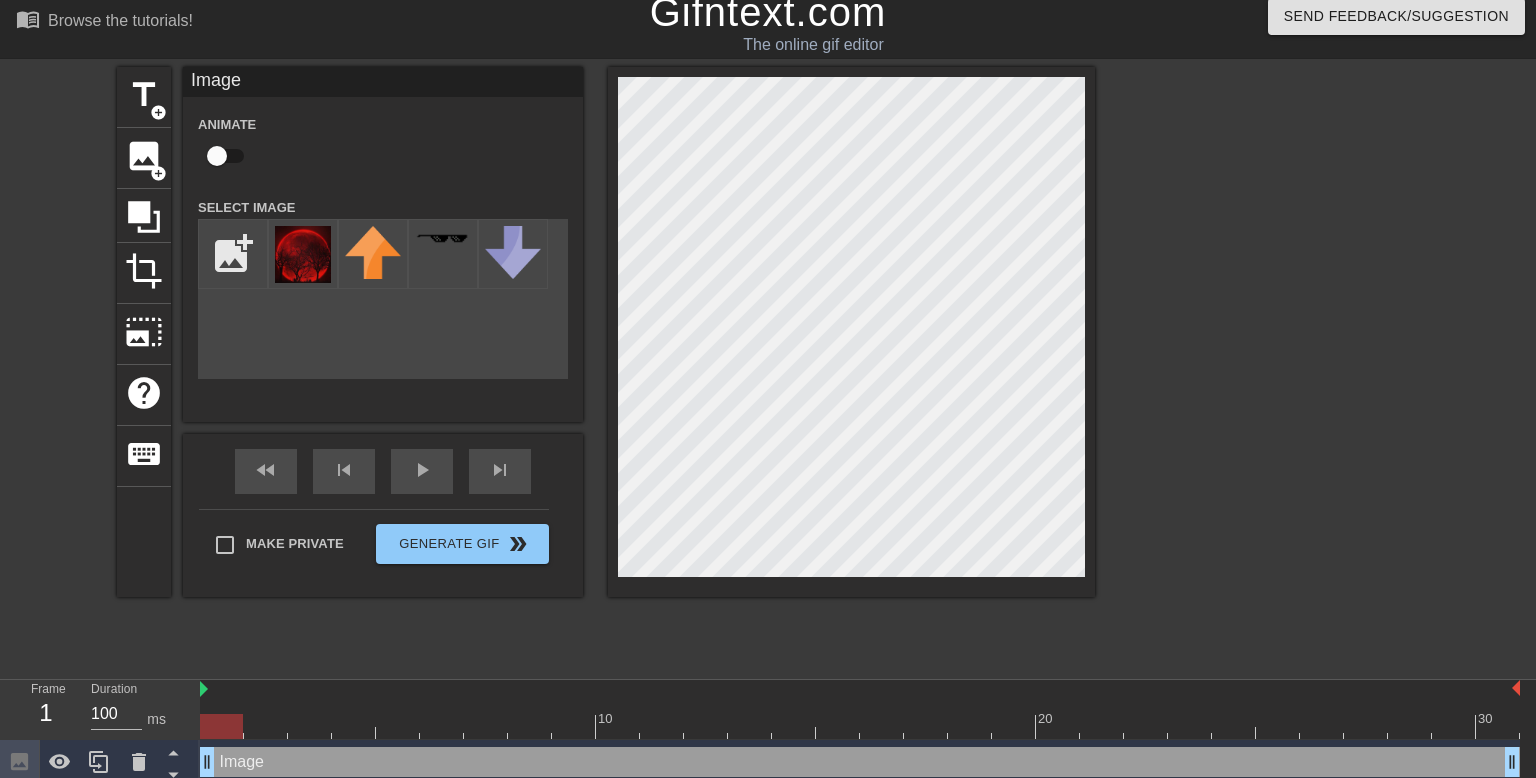 scroll, scrollTop: 0, scrollLeft: 0, axis: both 